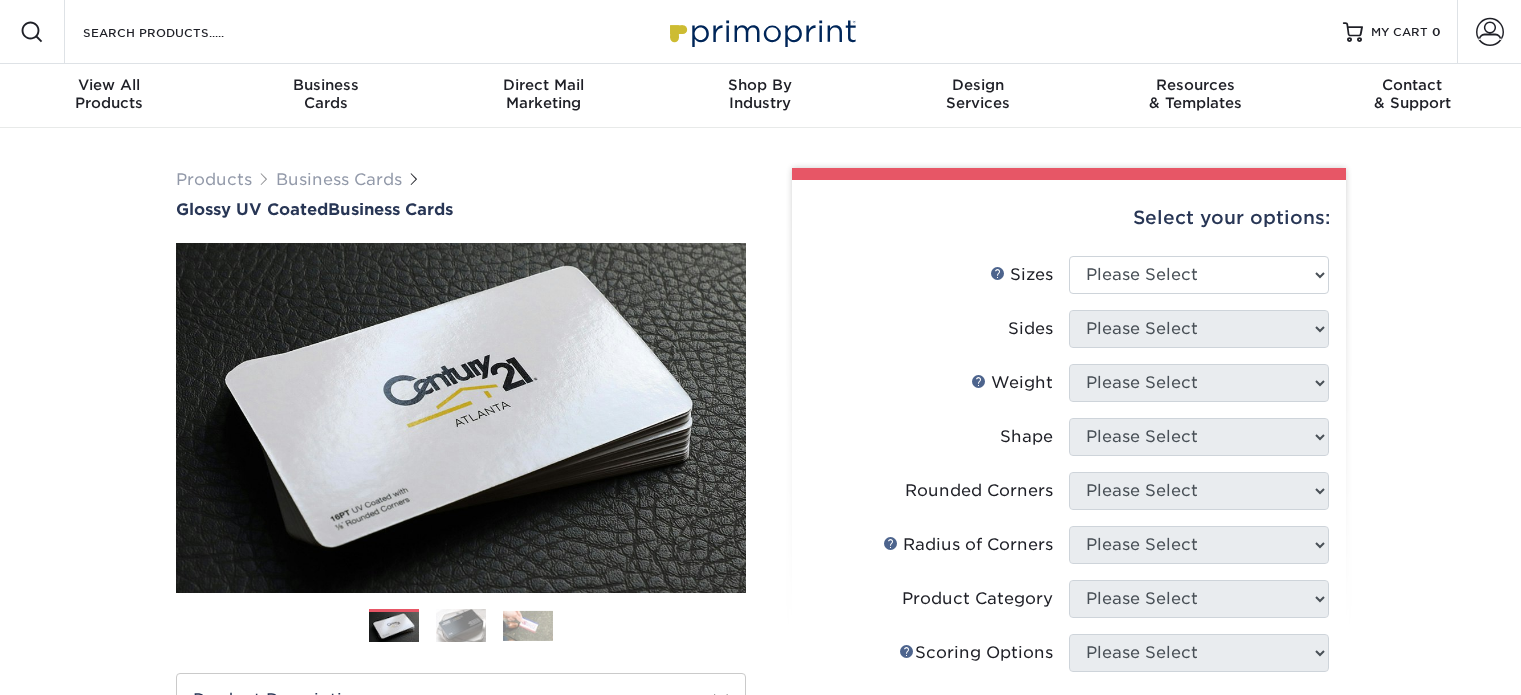 scroll, scrollTop: 0, scrollLeft: 0, axis: both 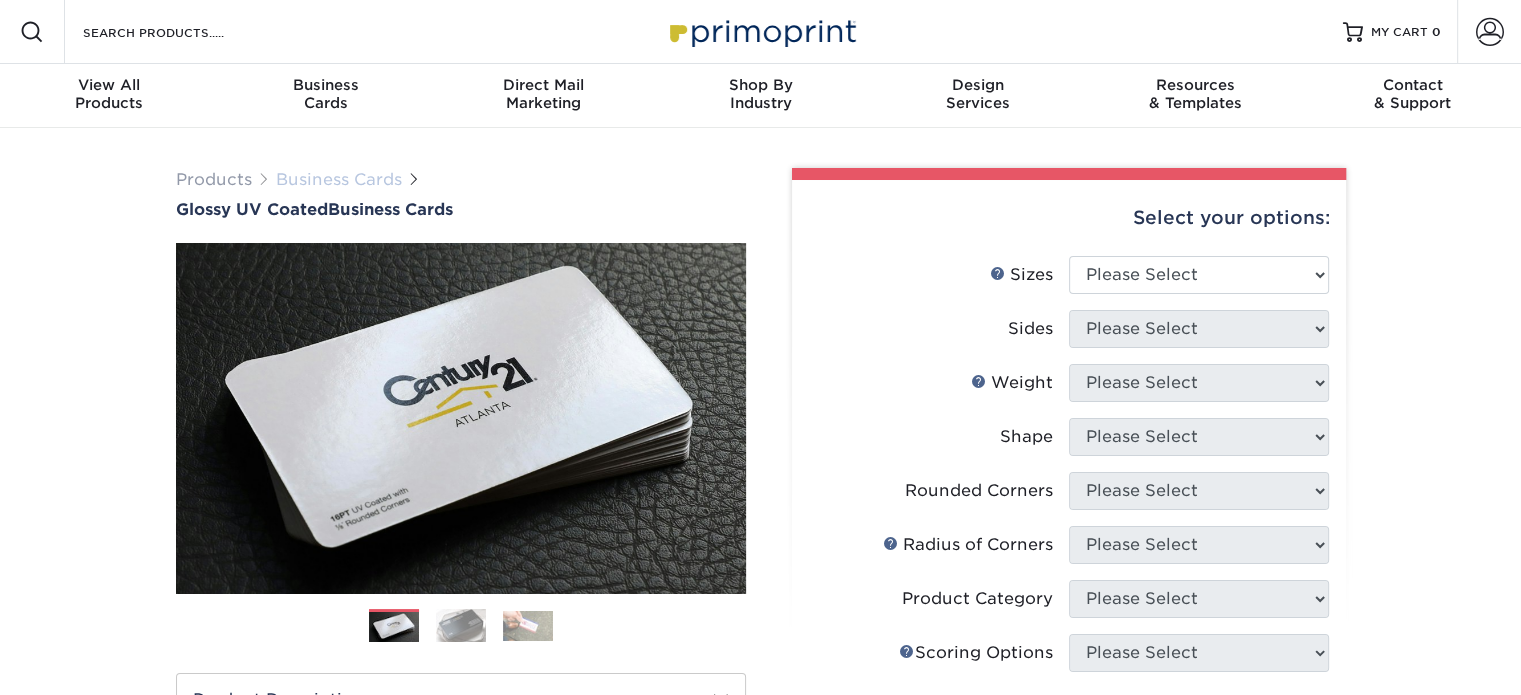 click on "Business Cards" at bounding box center [339, 179] 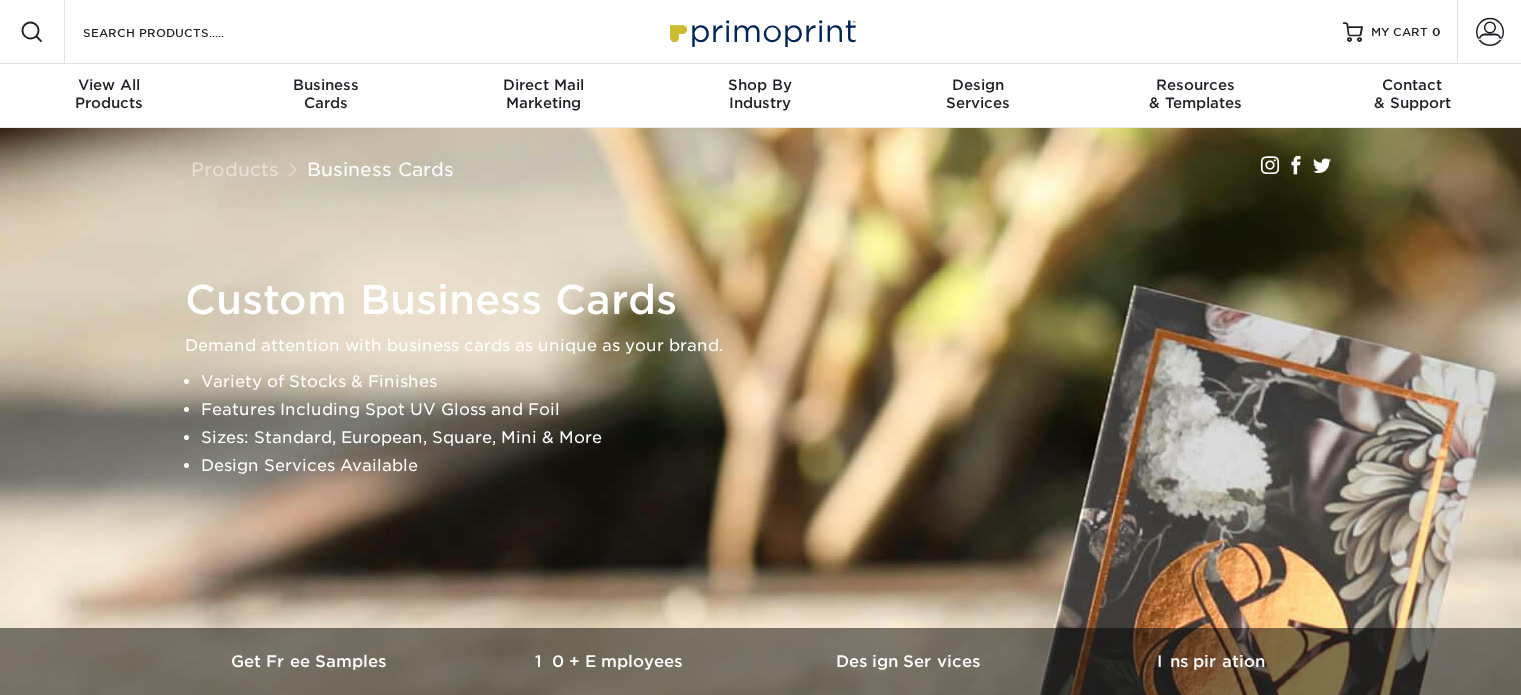 scroll, scrollTop: 0, scrollLeft: 0, axis: both 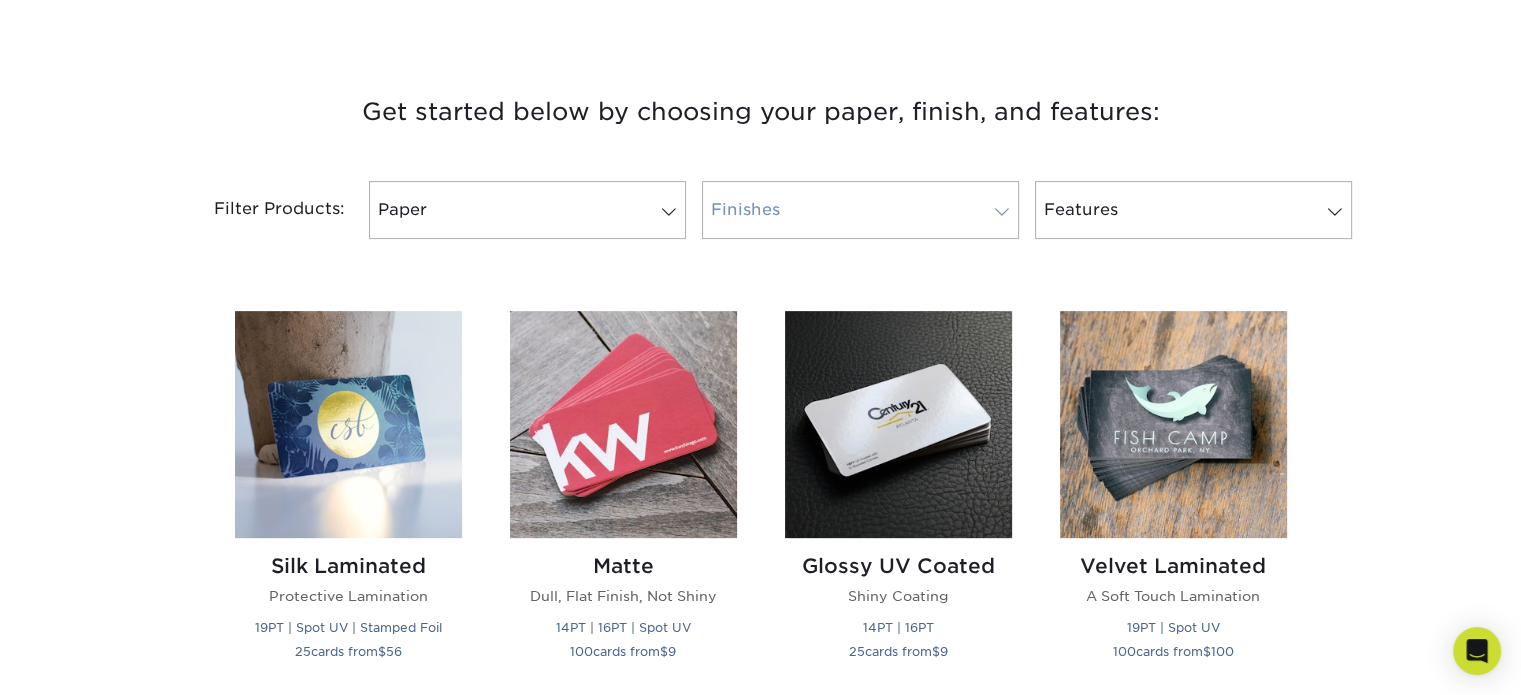 click on "Finishes" at bounding box center [860, 210] 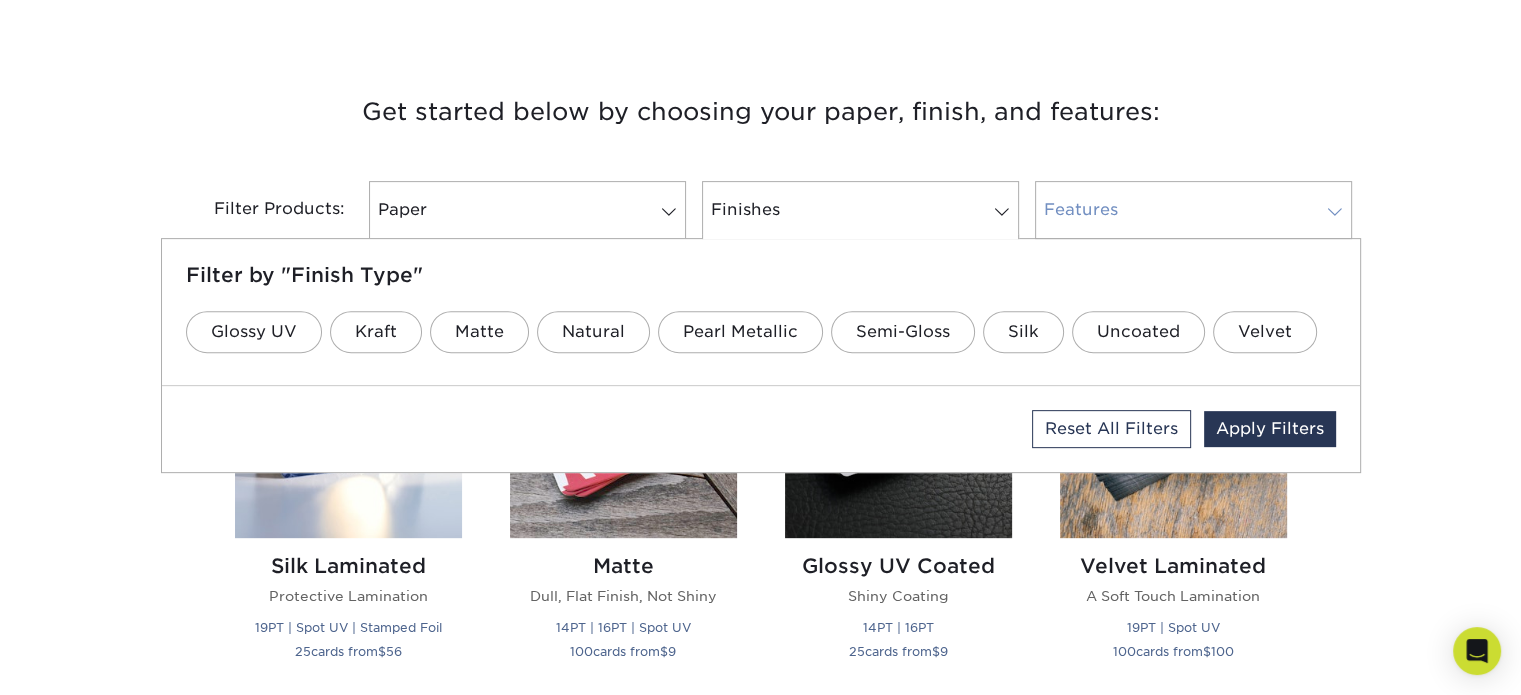 click on "Features" at bounding box center [1193, 210] 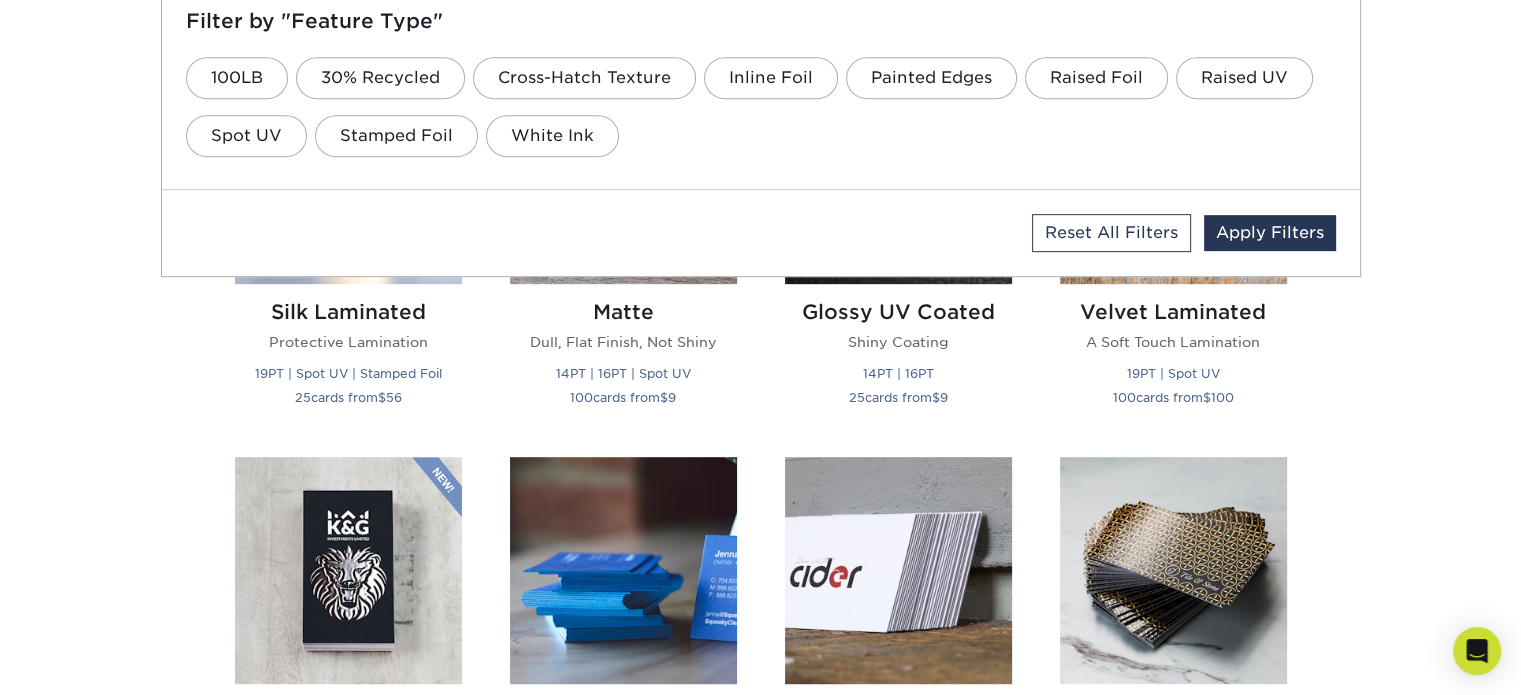 scroll, scrollTop: 1200, scrollLeft: 0, axis: vertical 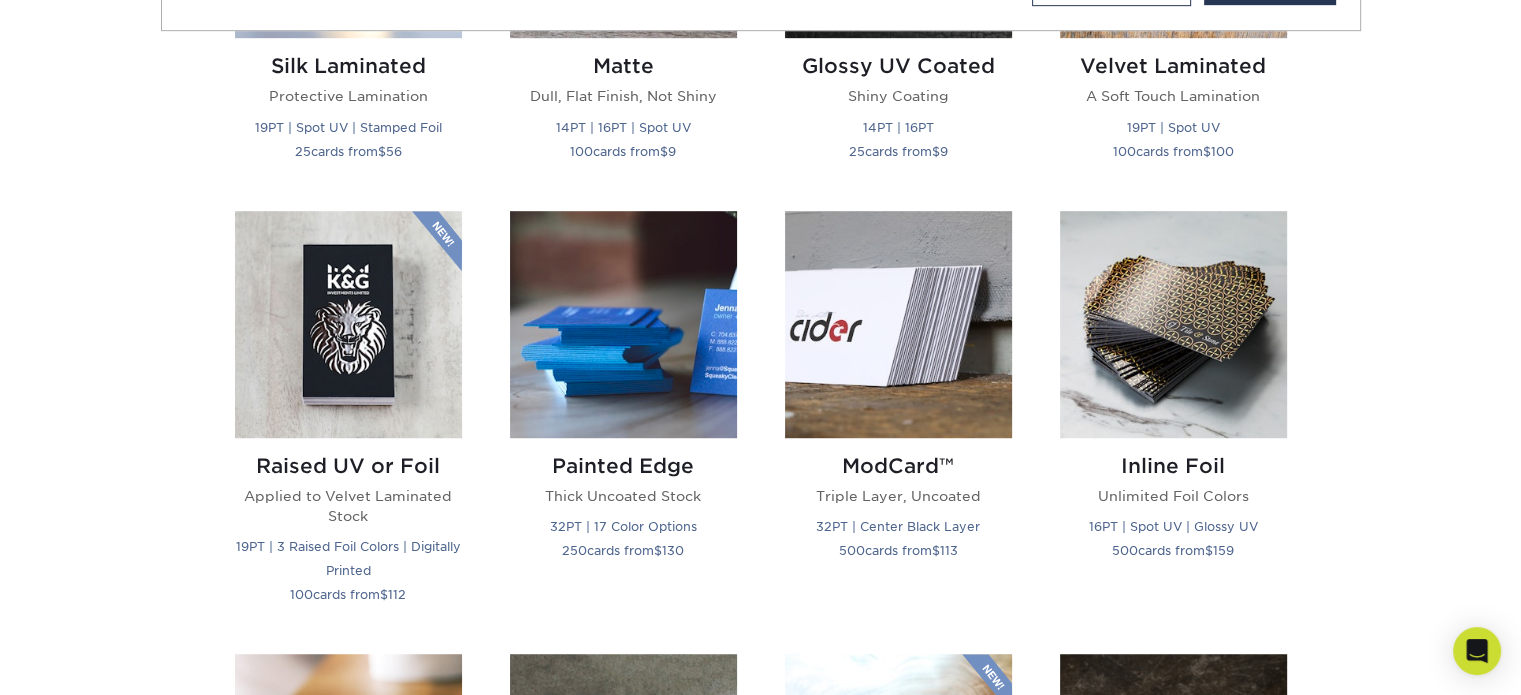 click on "Get started below by choosing your paper, finish, and features:
Filtered Matches
Reset Filters
Filter Products:
Paper
Filter by "Paper Type"
100LB 14PT 16PT 18PT 19PT 30% Recycled 32PT
Reset All Filters
Apply Filters" at bounding box center [760, 637] 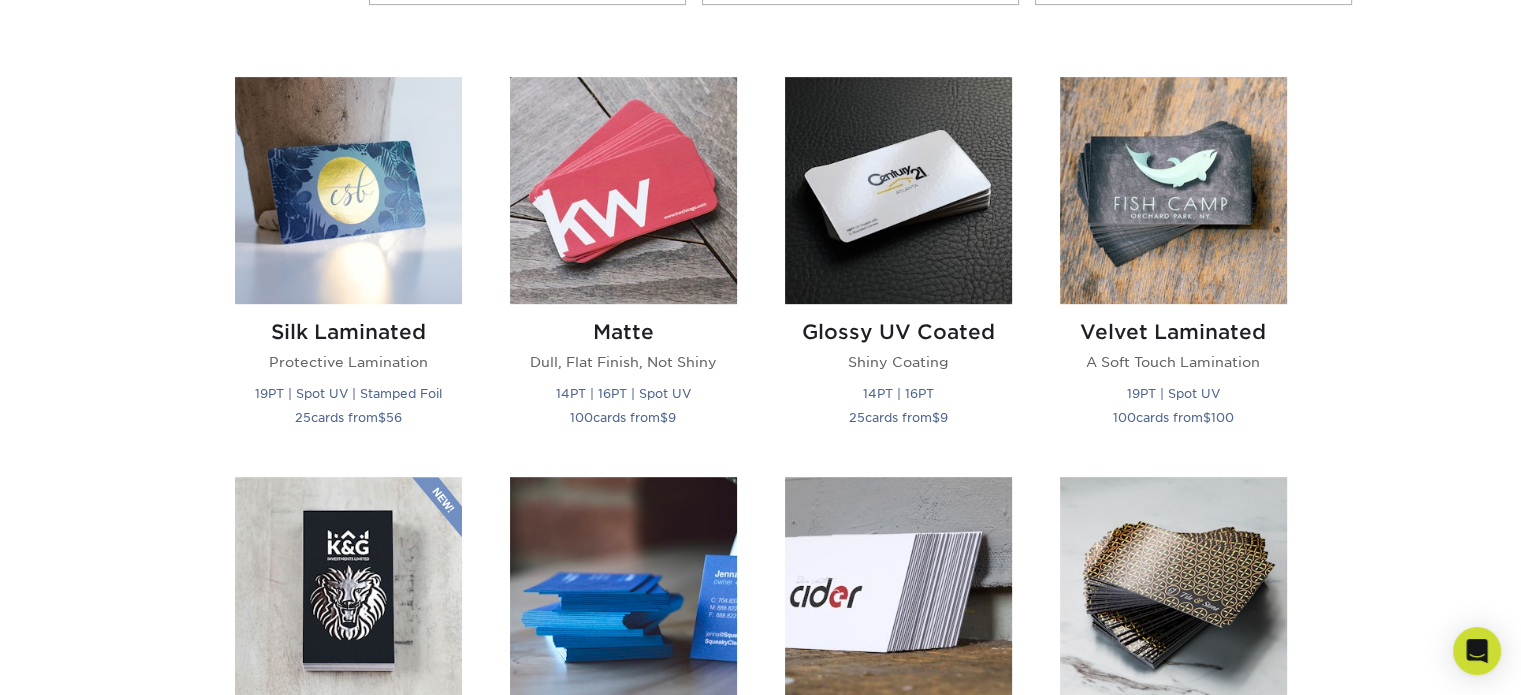 scroll, scrollTop: 900, scrollLeft: 0, axis: vertical 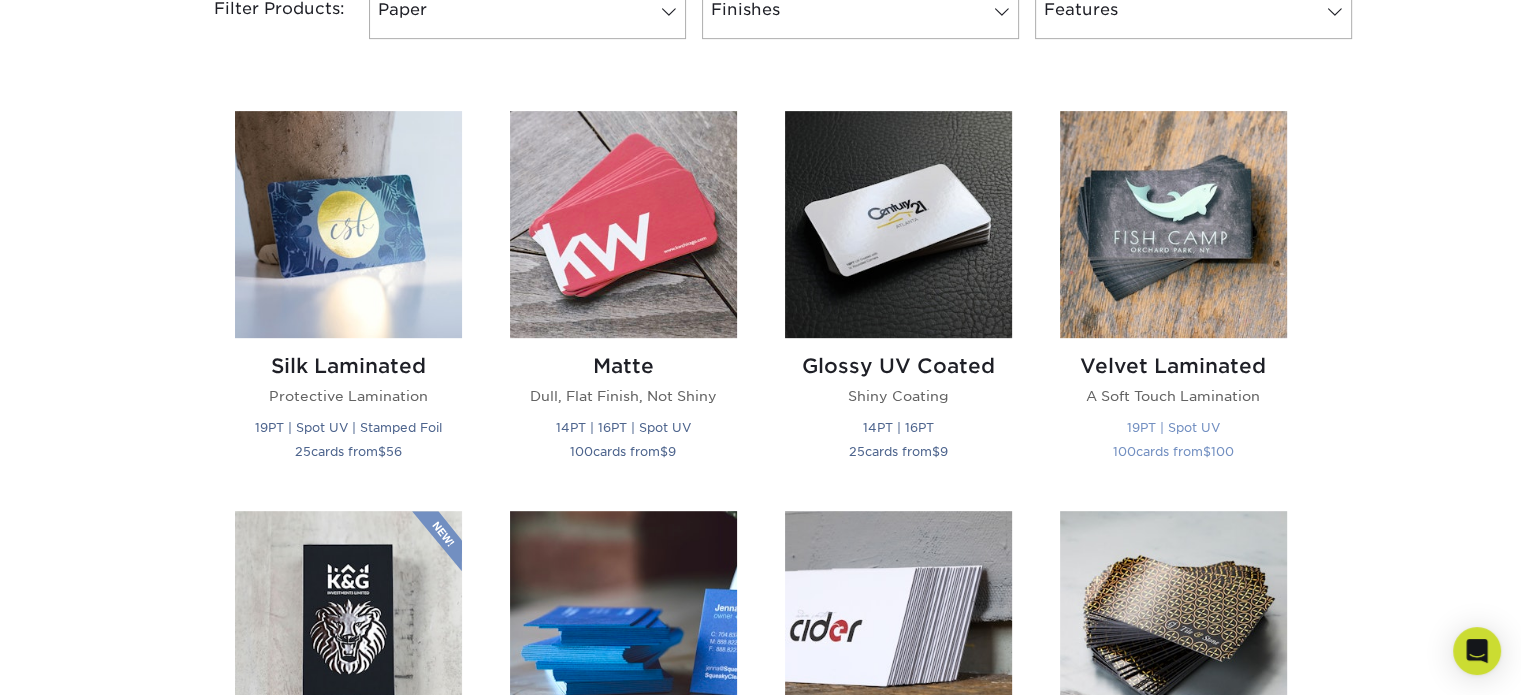 click on "Velvet Laminated" at bounding box center (1173, 366) 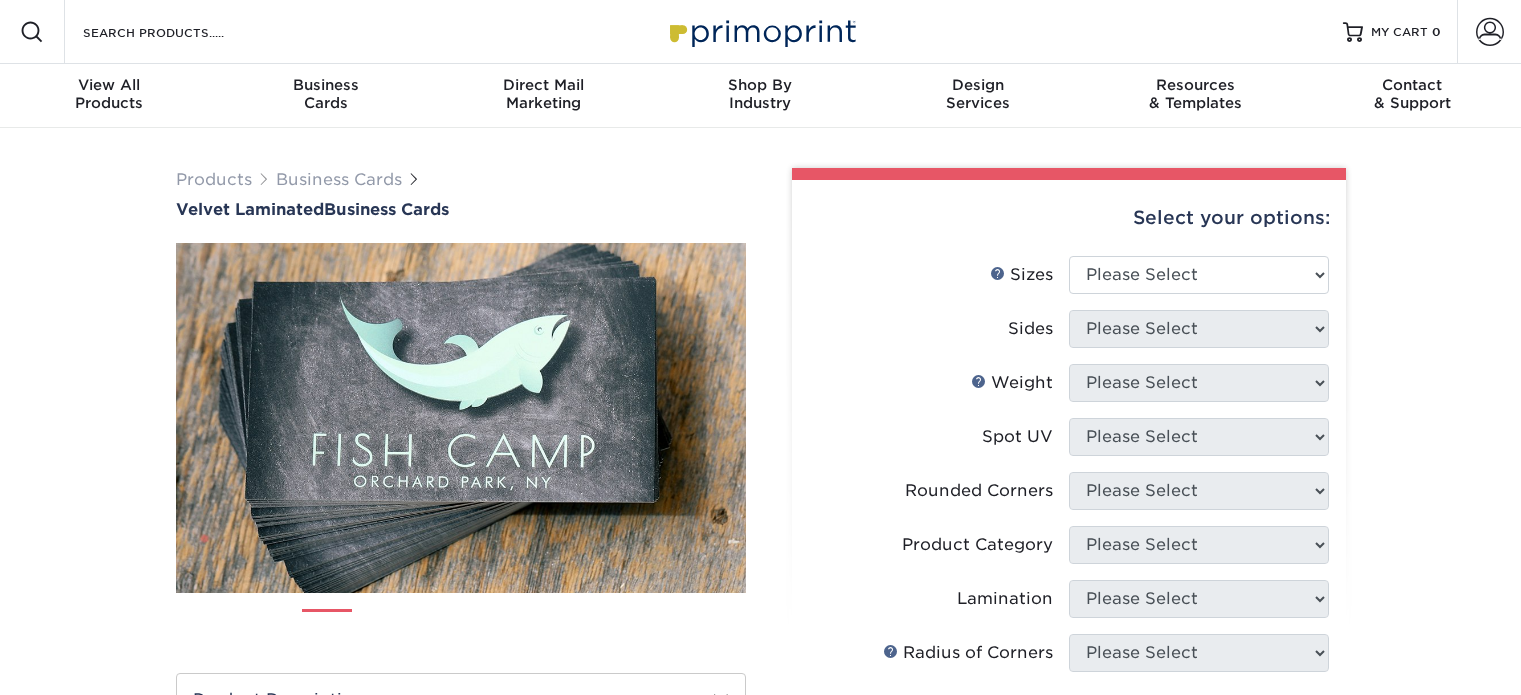scroll, scrollTop: 0, scrollLeft: 0, axis: both 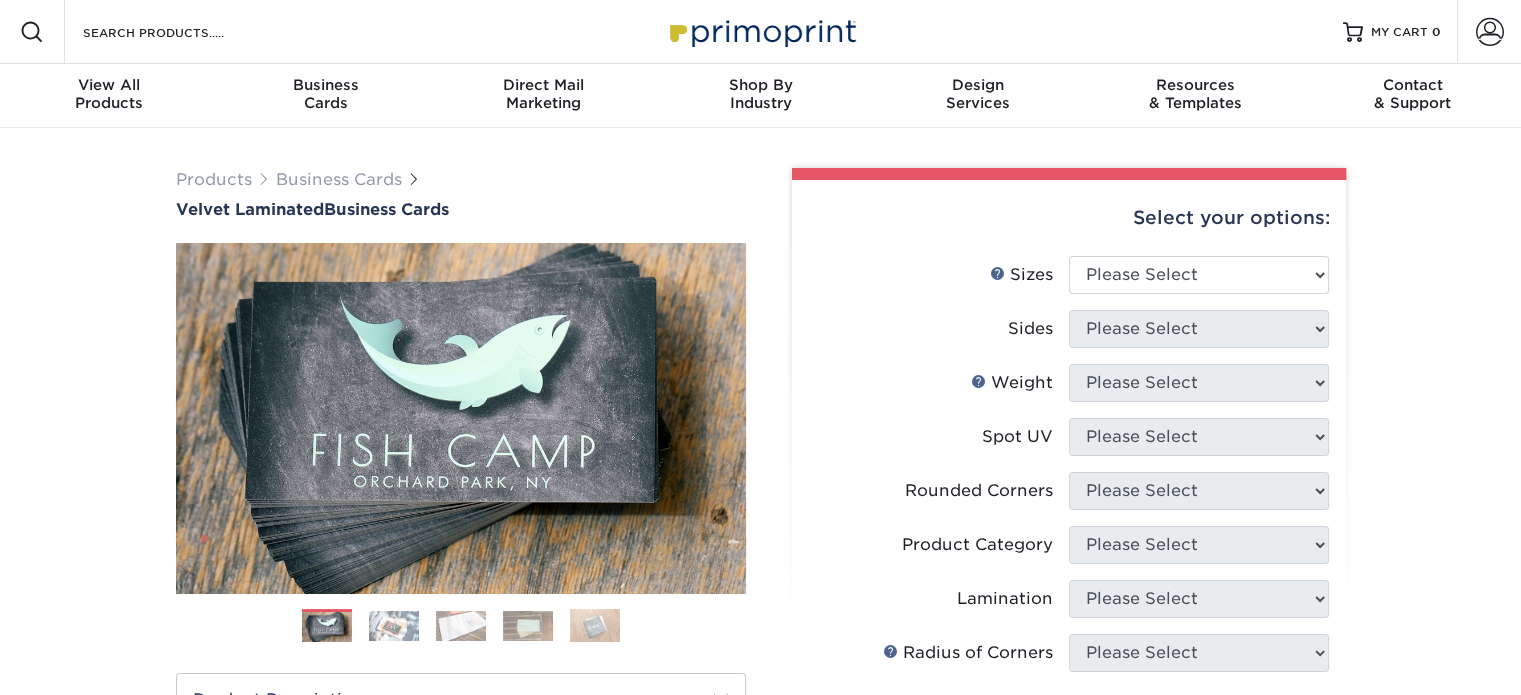 click on "Products
Business Cards
Velvet Laminated  Business Cards
Previous" at bounding box center (461, 642) 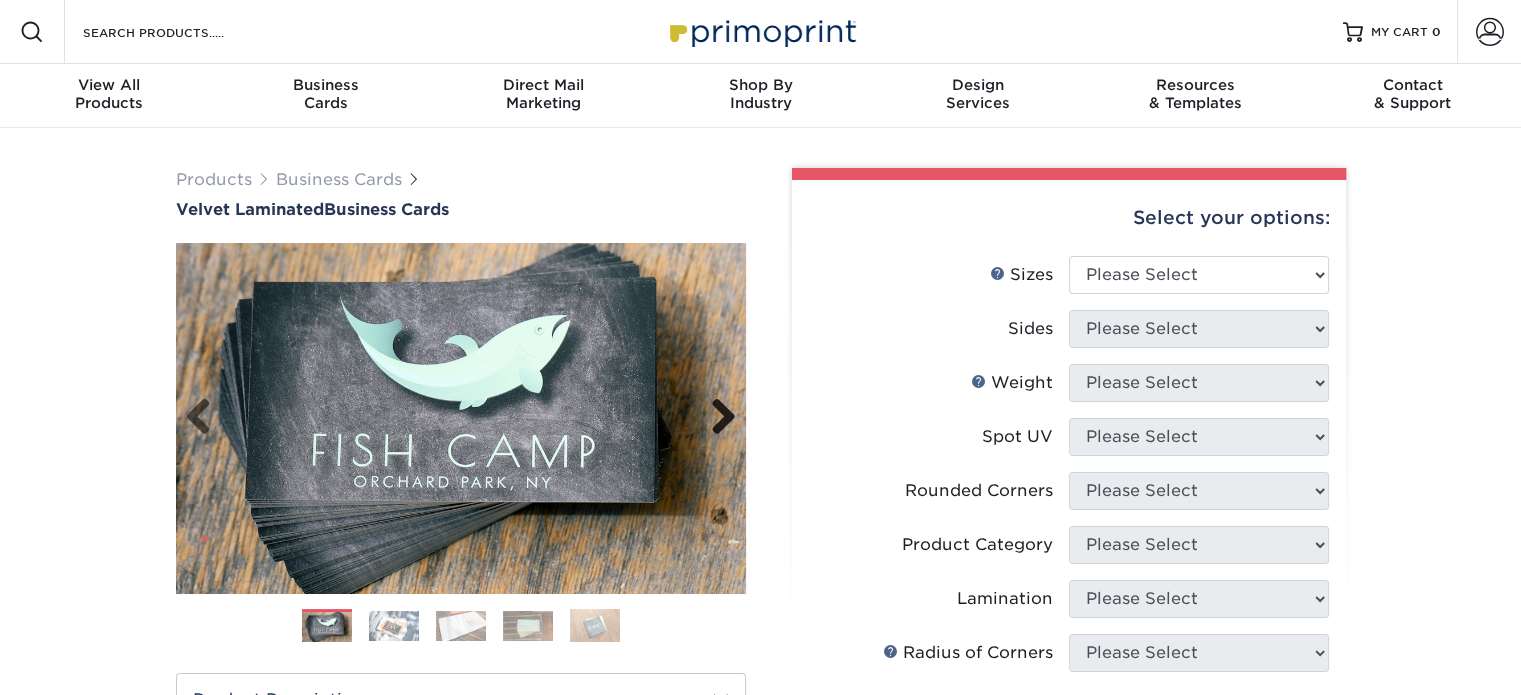 click on "Next" at bounding box center (461, 418) 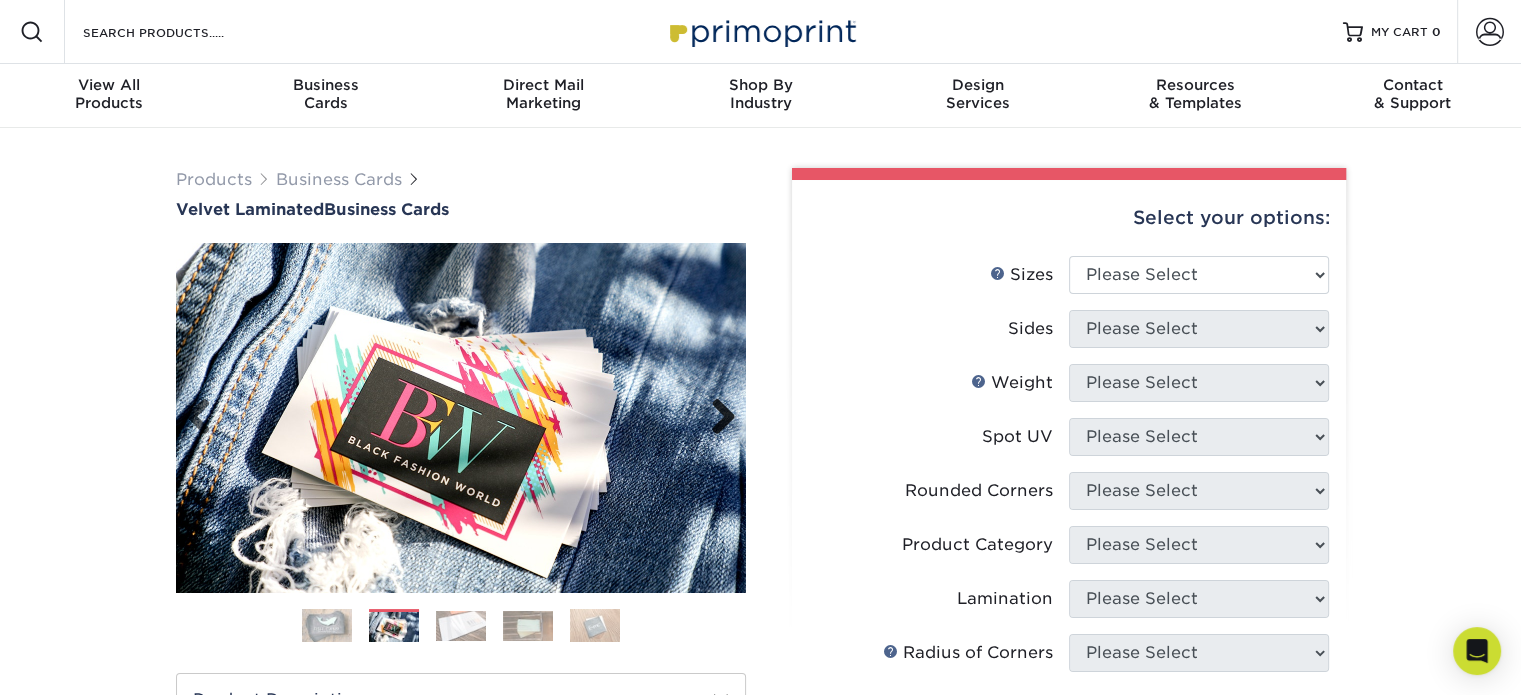 click on "Next" at bounding box center [716, 418] 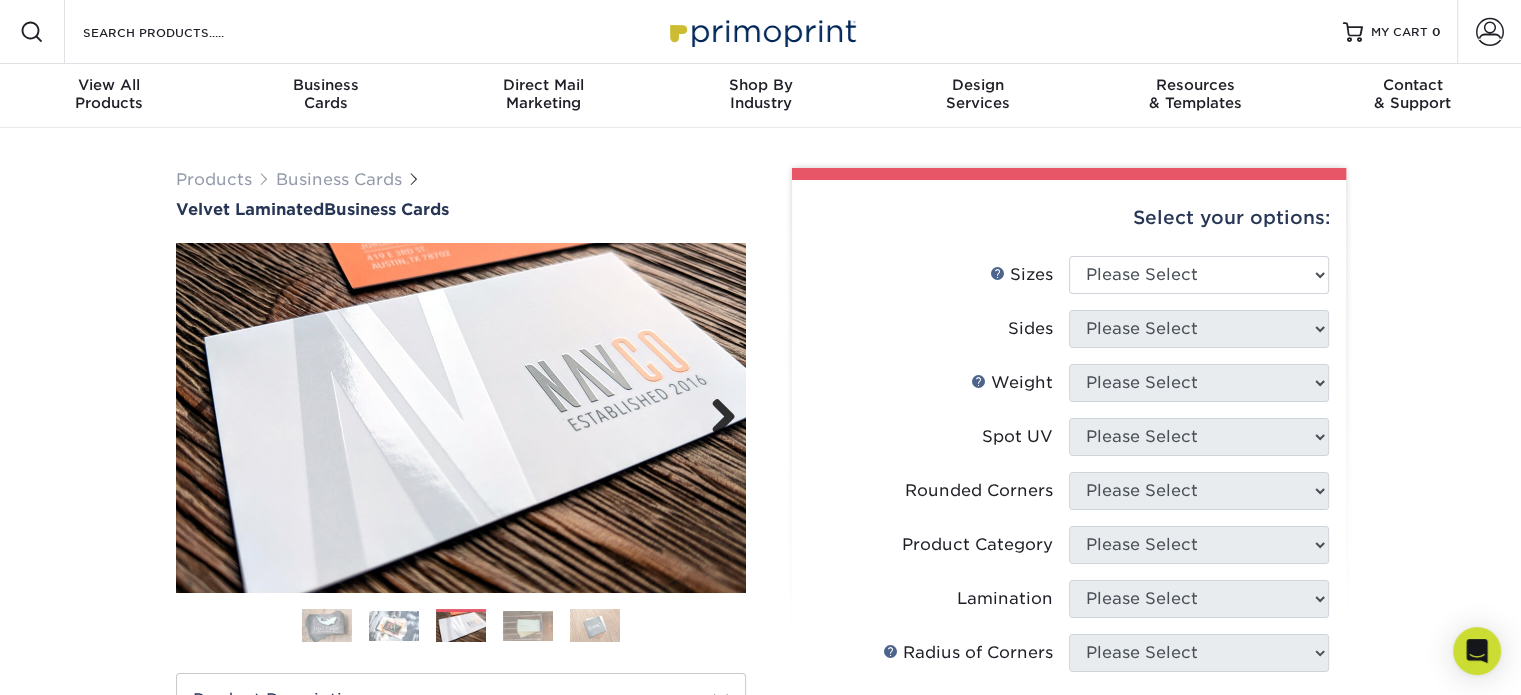 click on "Next" at bounding box center (716, 418) 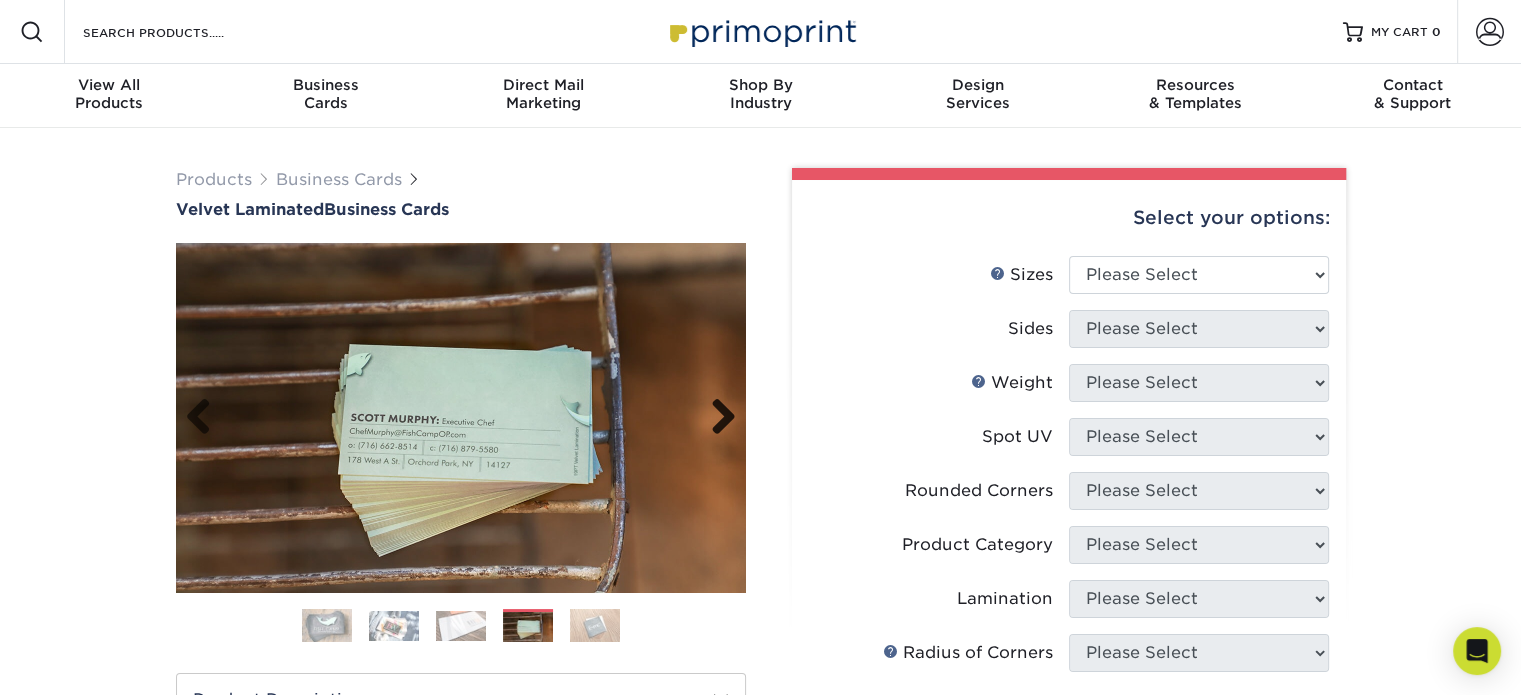 click on "Next" at bounding box center [716, 418] 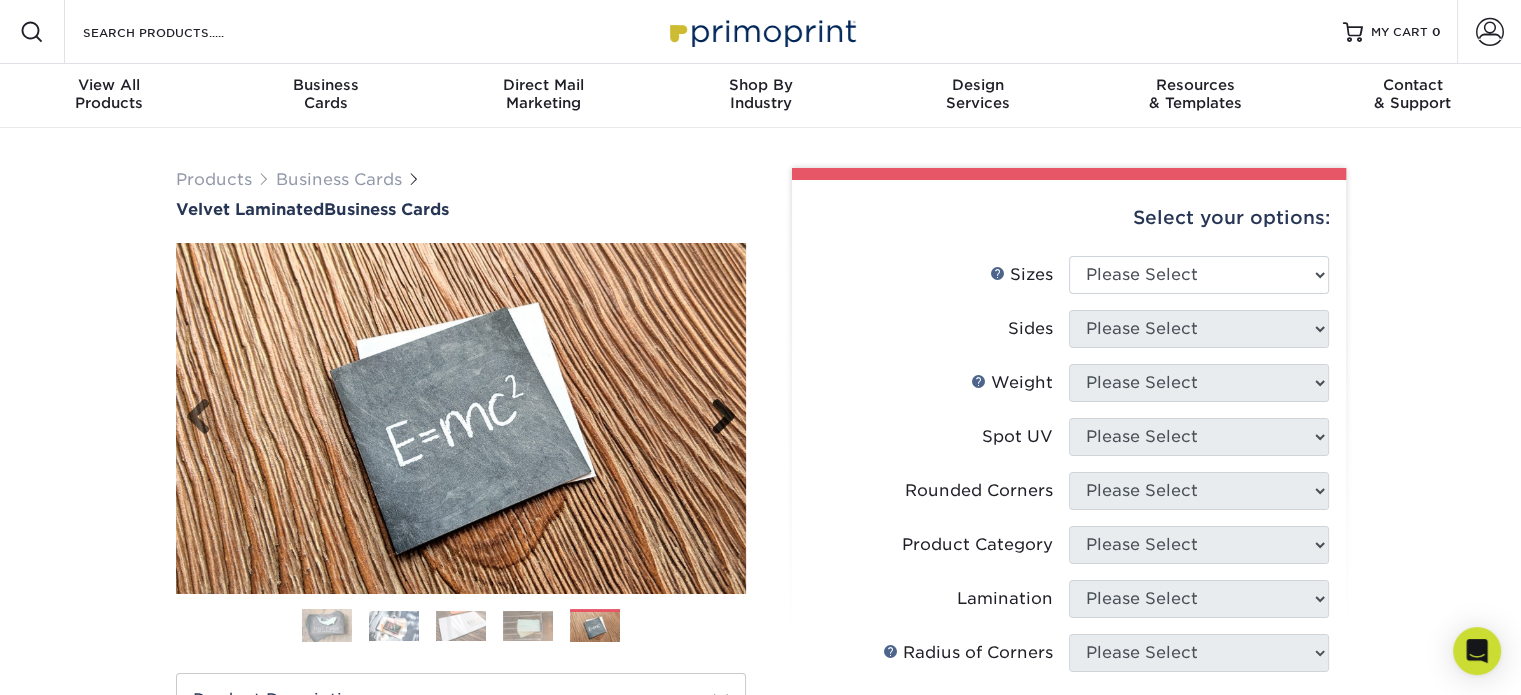 click on "Next" at bounding box center [716, 418] 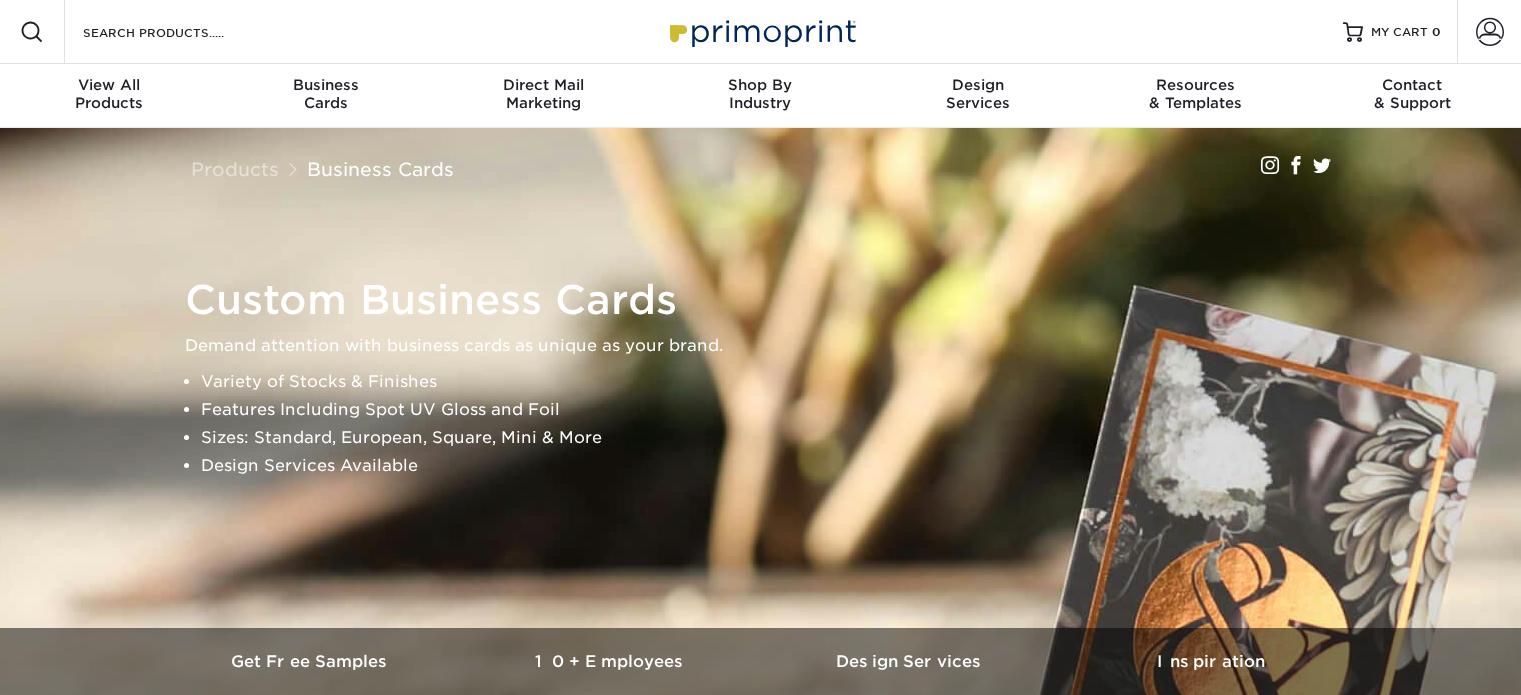 scroll, scrollTop: 0, scrollLeft: 0, axis: both 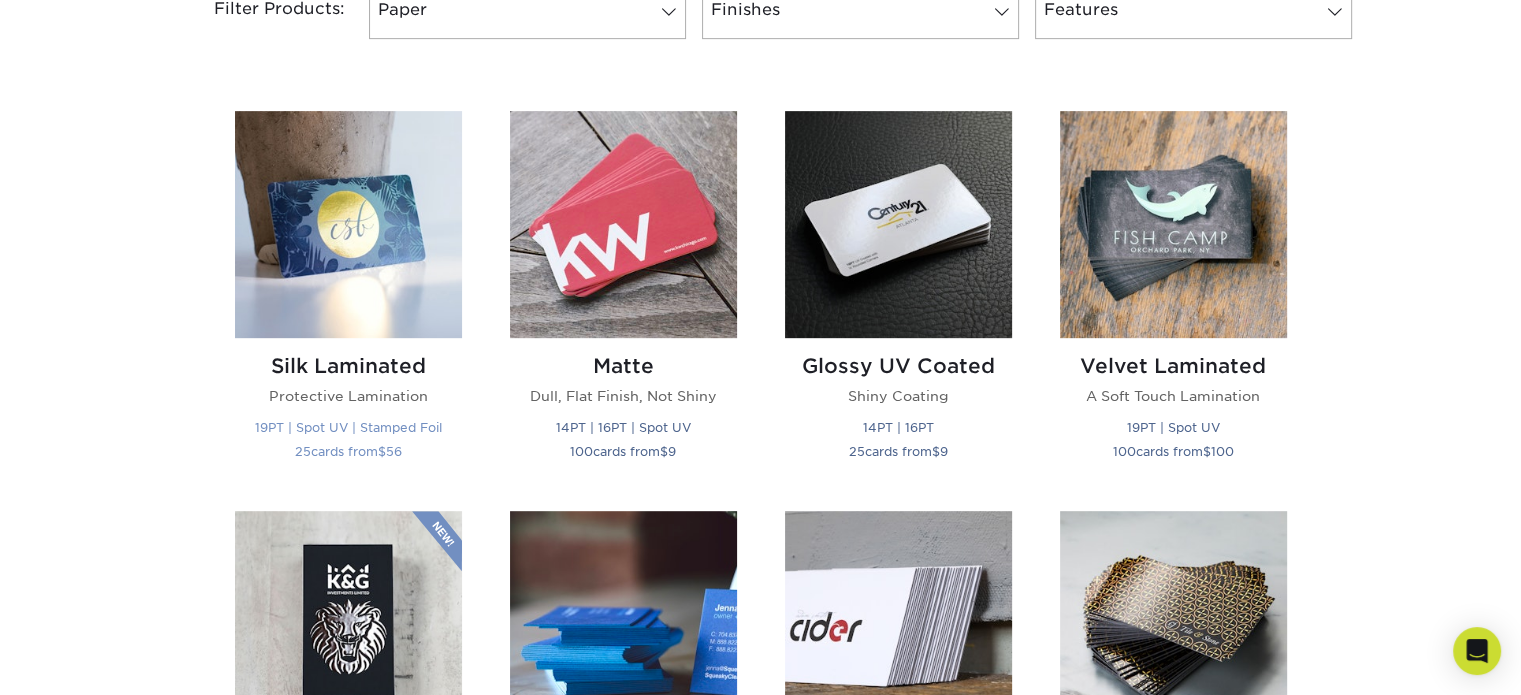 click at bounding box center (348, 224) 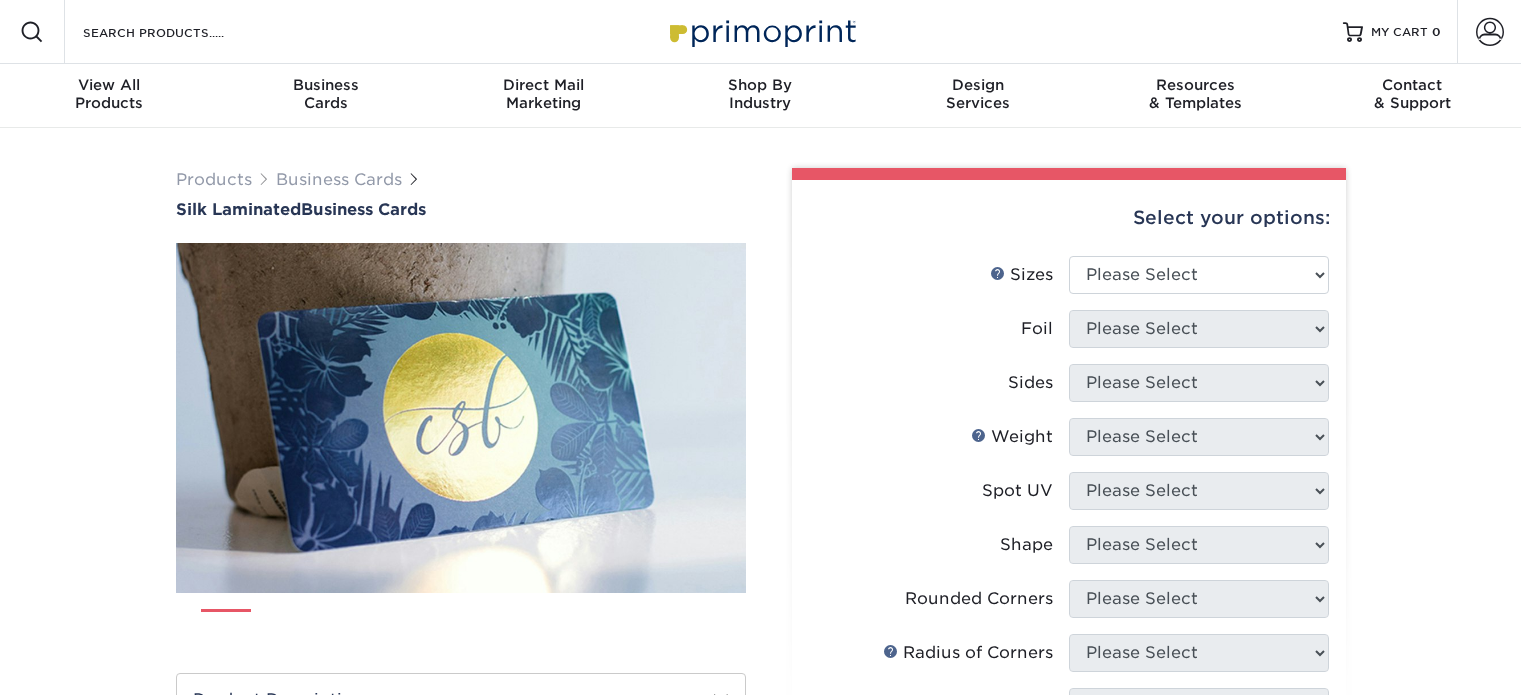scroll, scrollTop: 0, scrollLeft: 0, axis: both 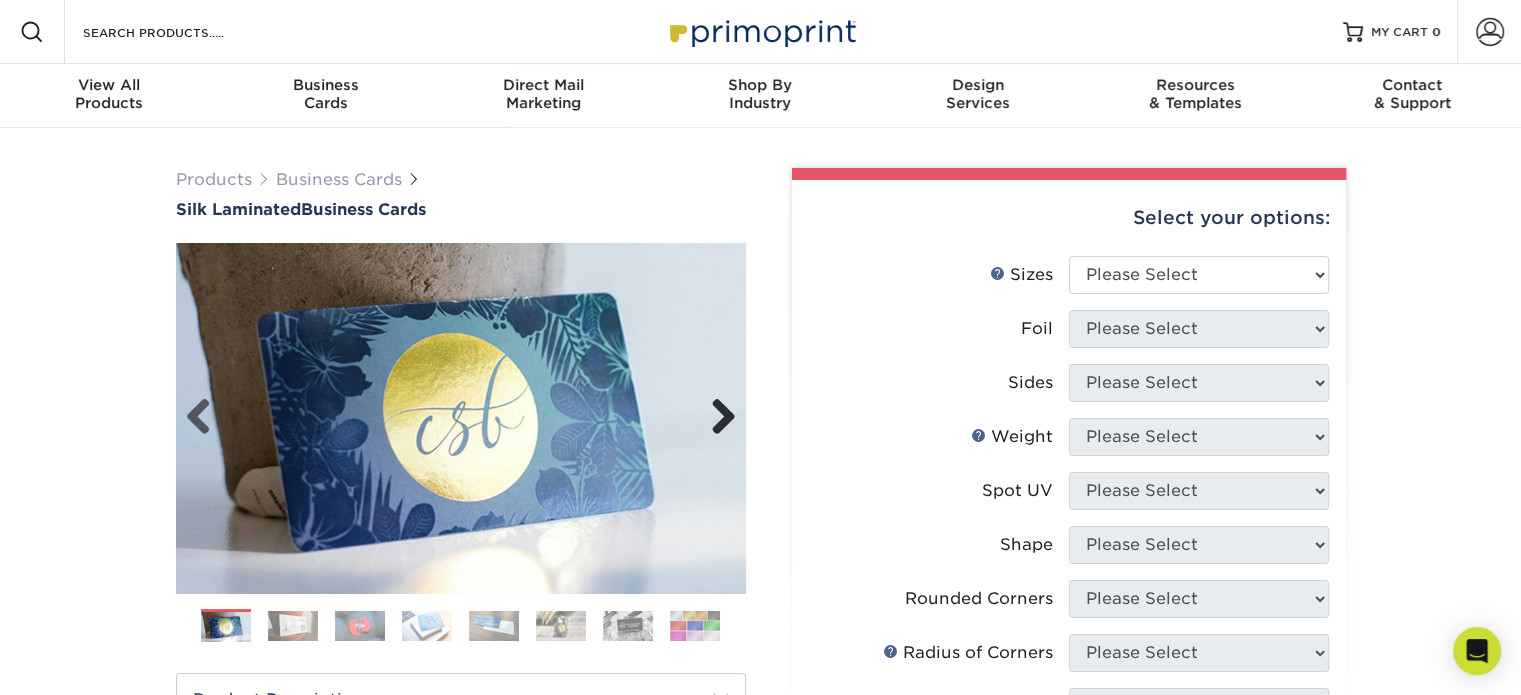 click on "Next" at bounding box center (716, 418) 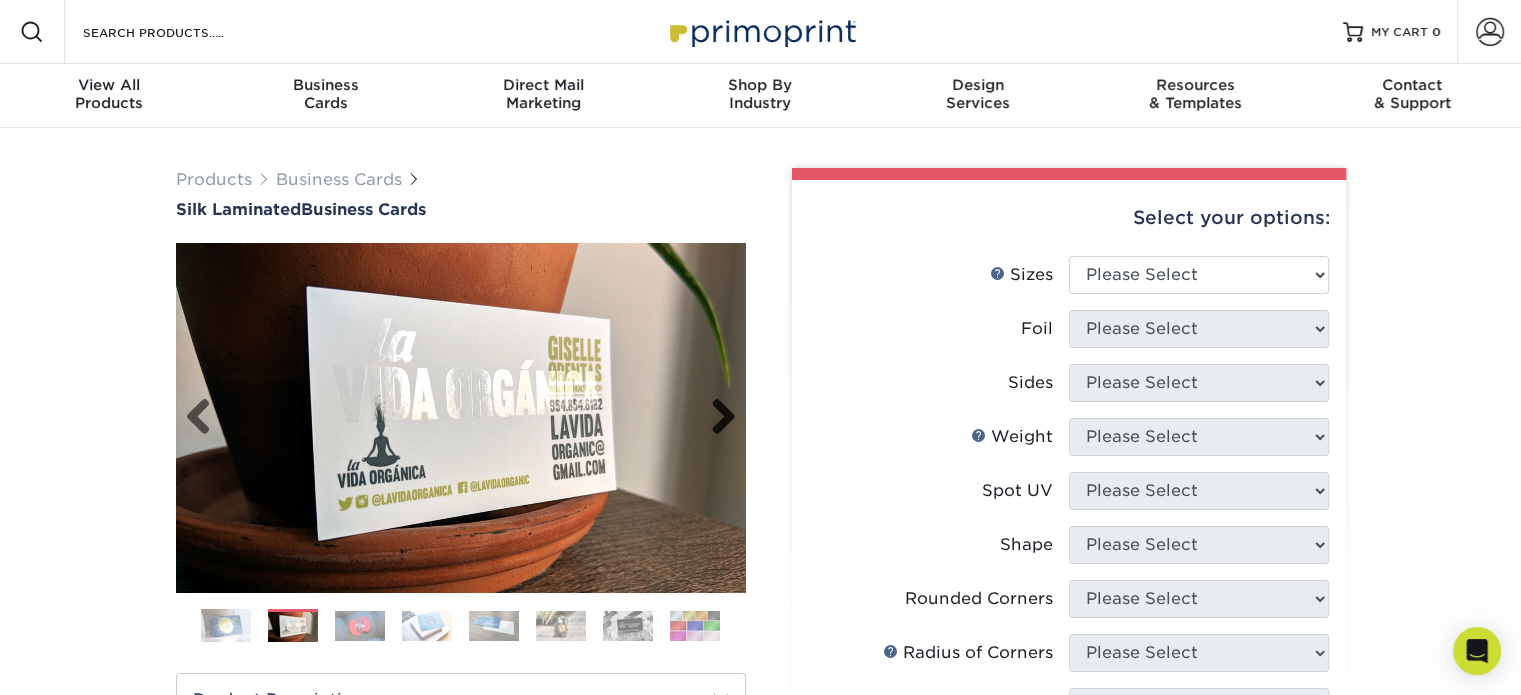 click on "Next" at bounding box center (716, 418) 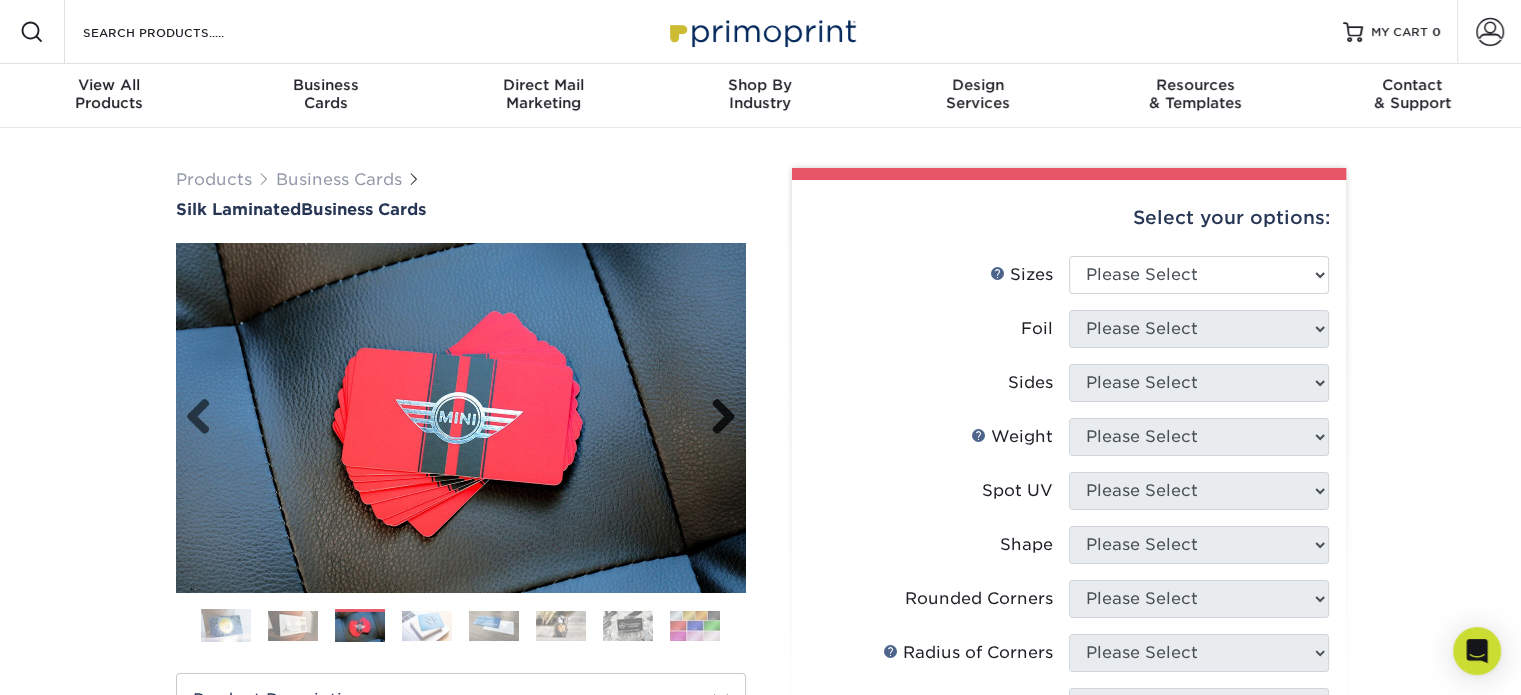 click on "Next" at bounding box center [716, 418] 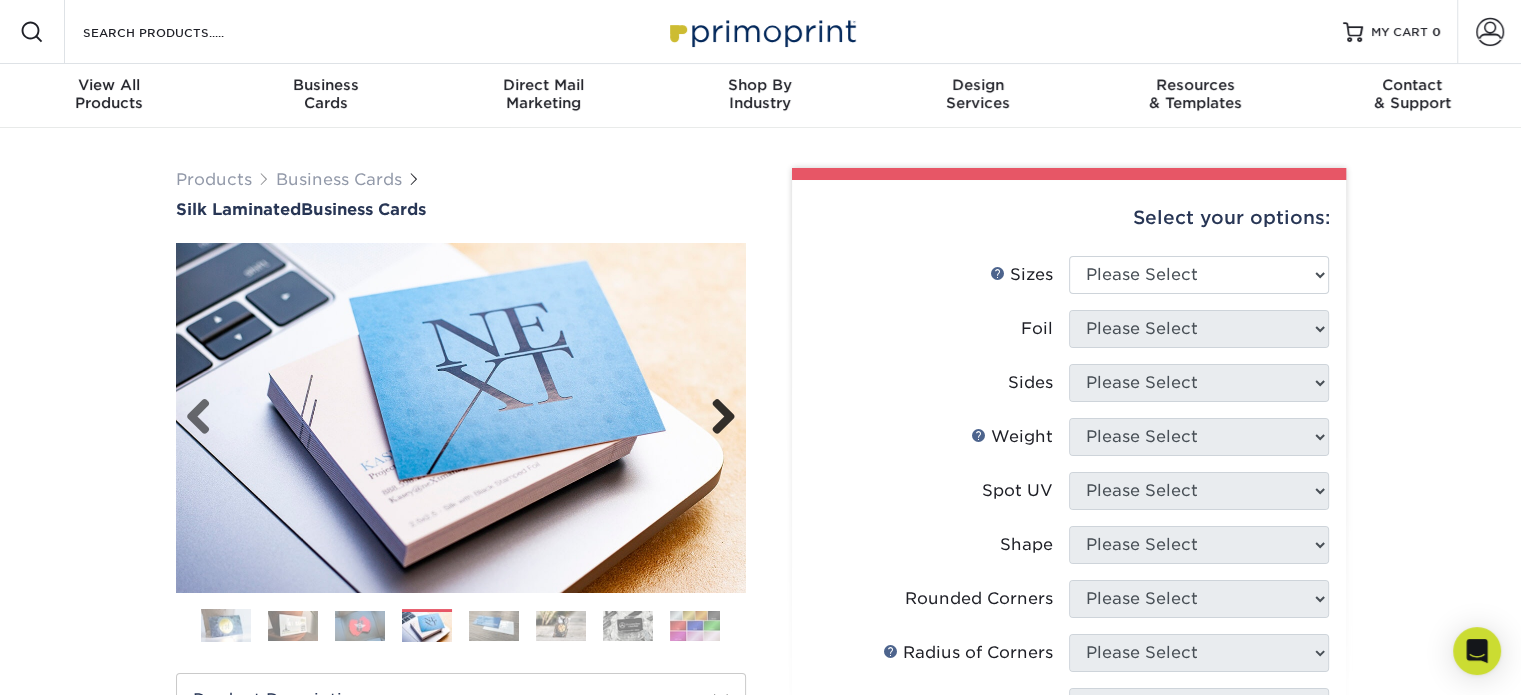 click on "Next" at bounding box center (716, 418) 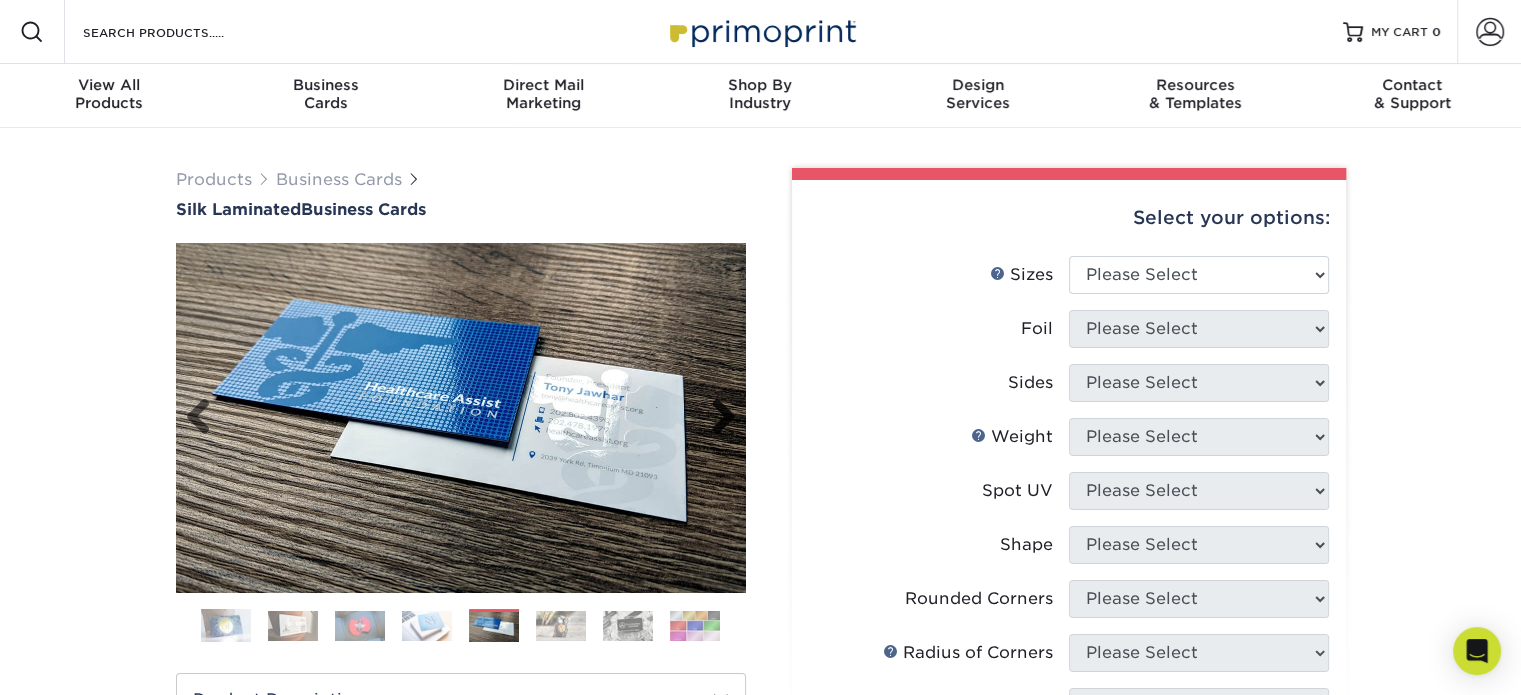 click on "Next" at bounding box center [716, 418] 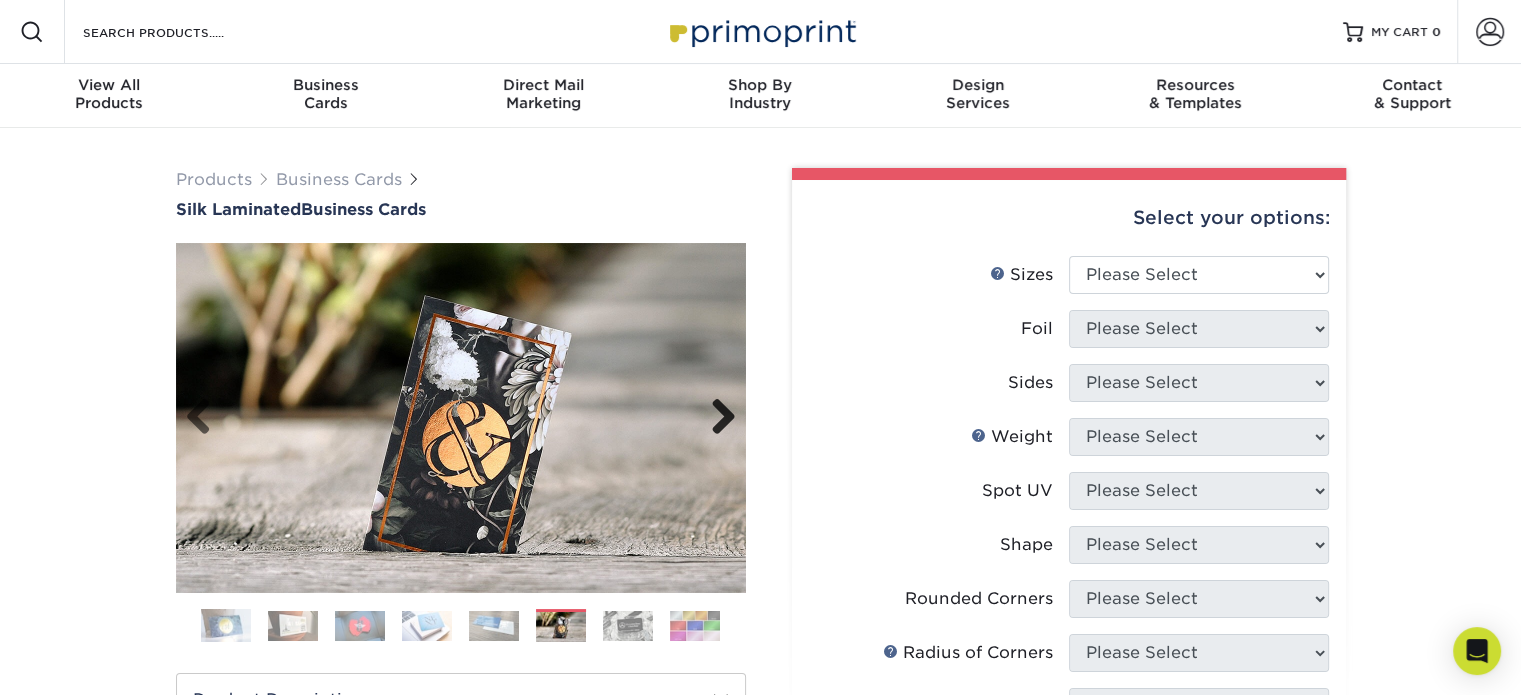 click on "Next" at bounding box center [716, 418] 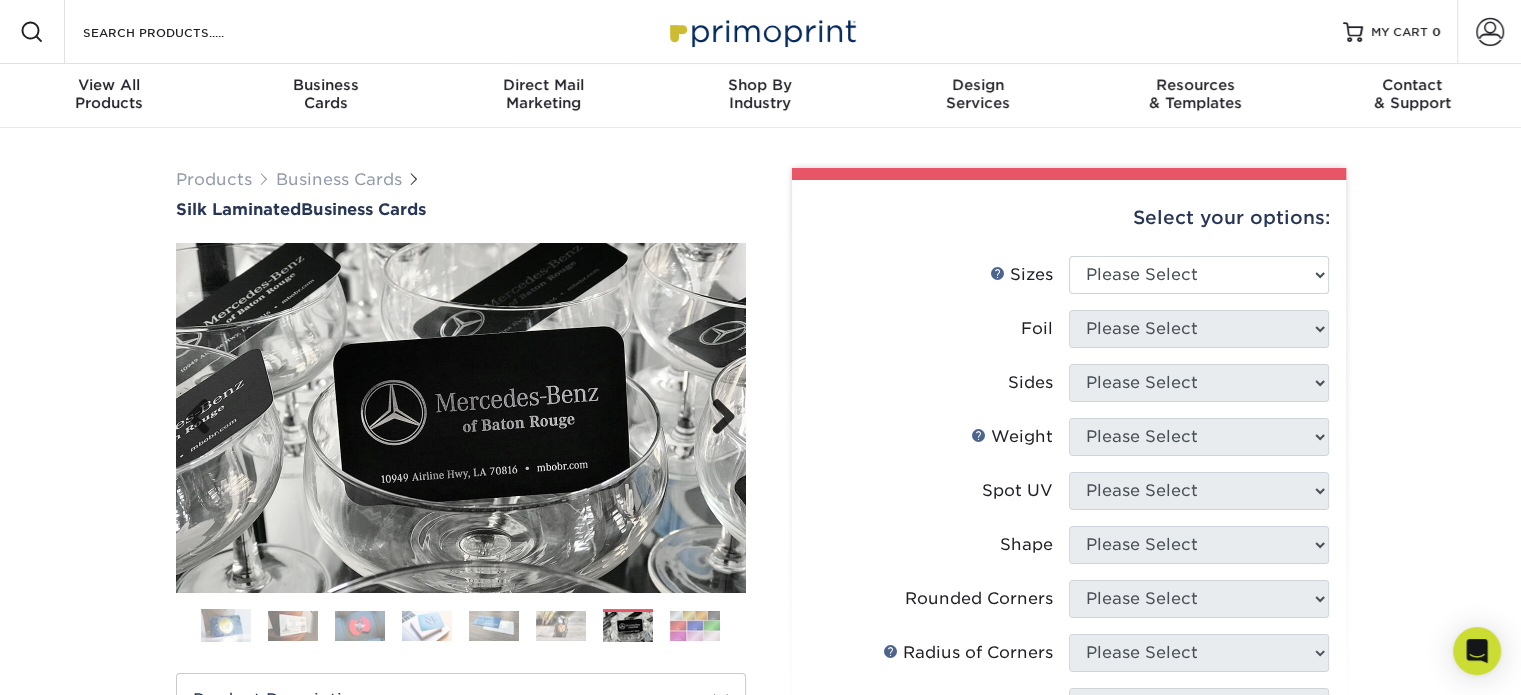 click on "Next" at bounding box center [716, 418] 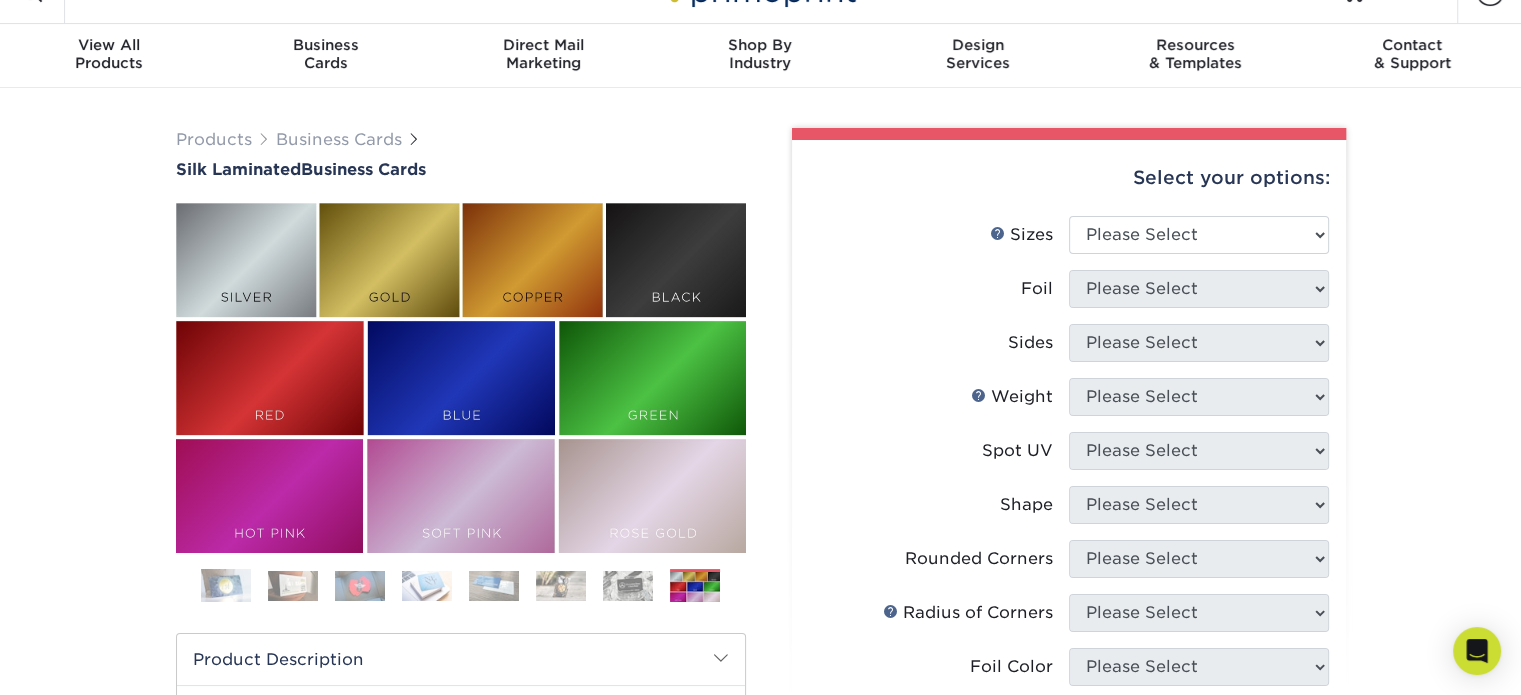 scroll, scrollTop: 100, scrollLeft: 0, axis: vertical 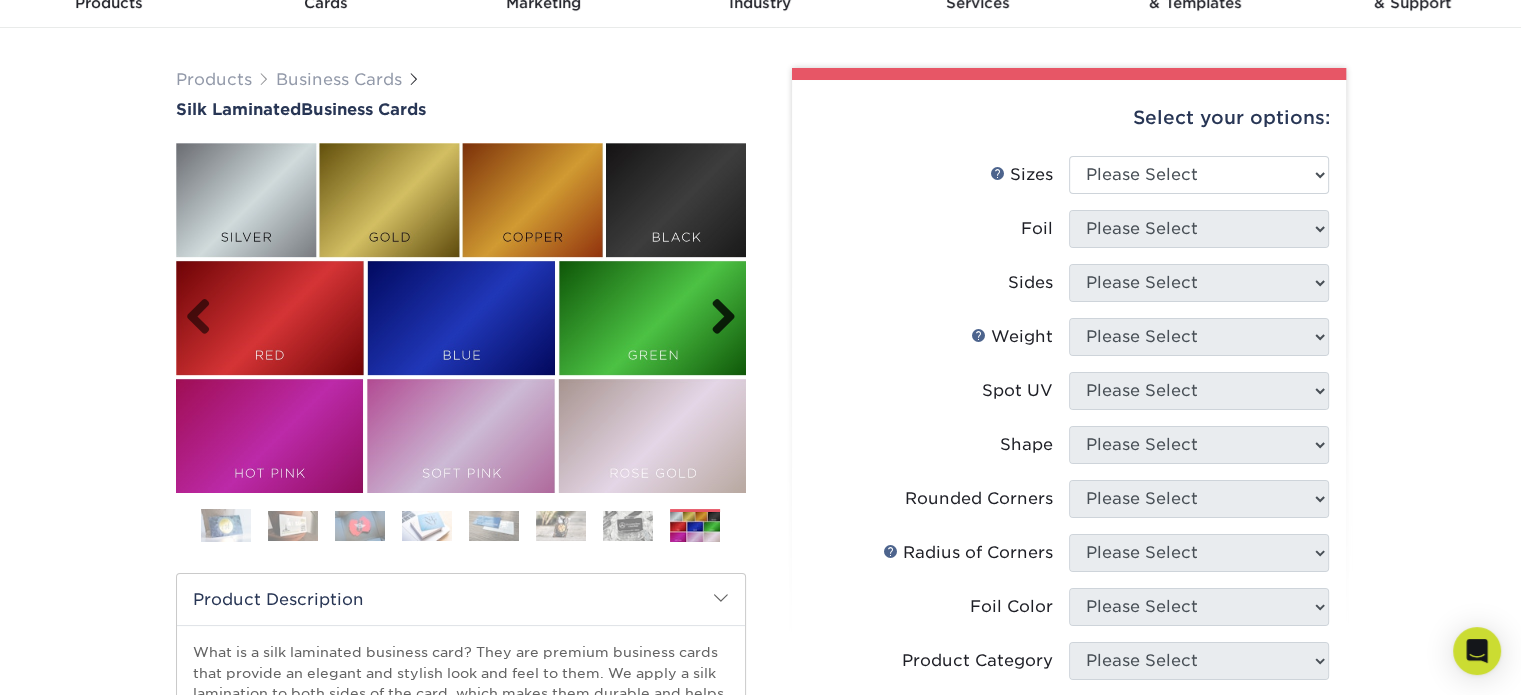 click on "Next" at bounding box center [716, 318] 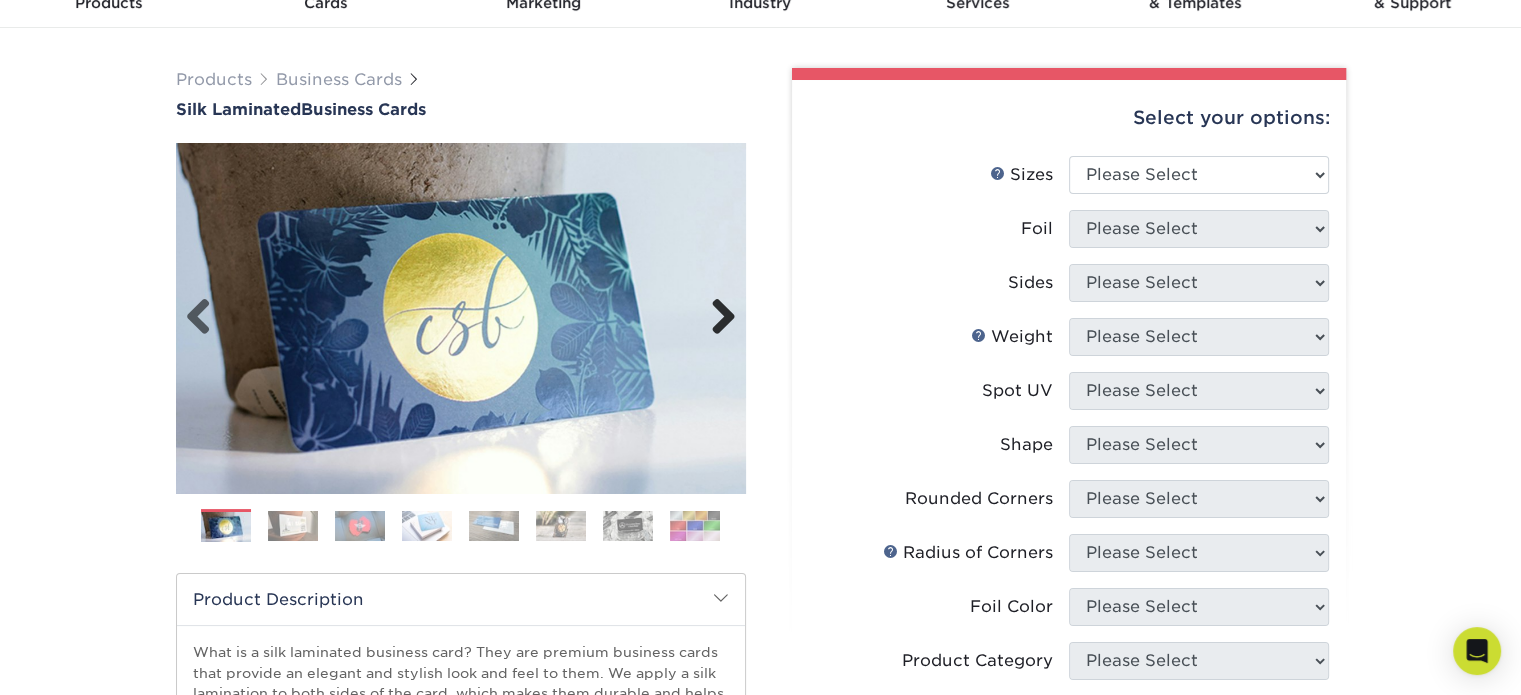 click on "Next" at bounding box center (716, 318) 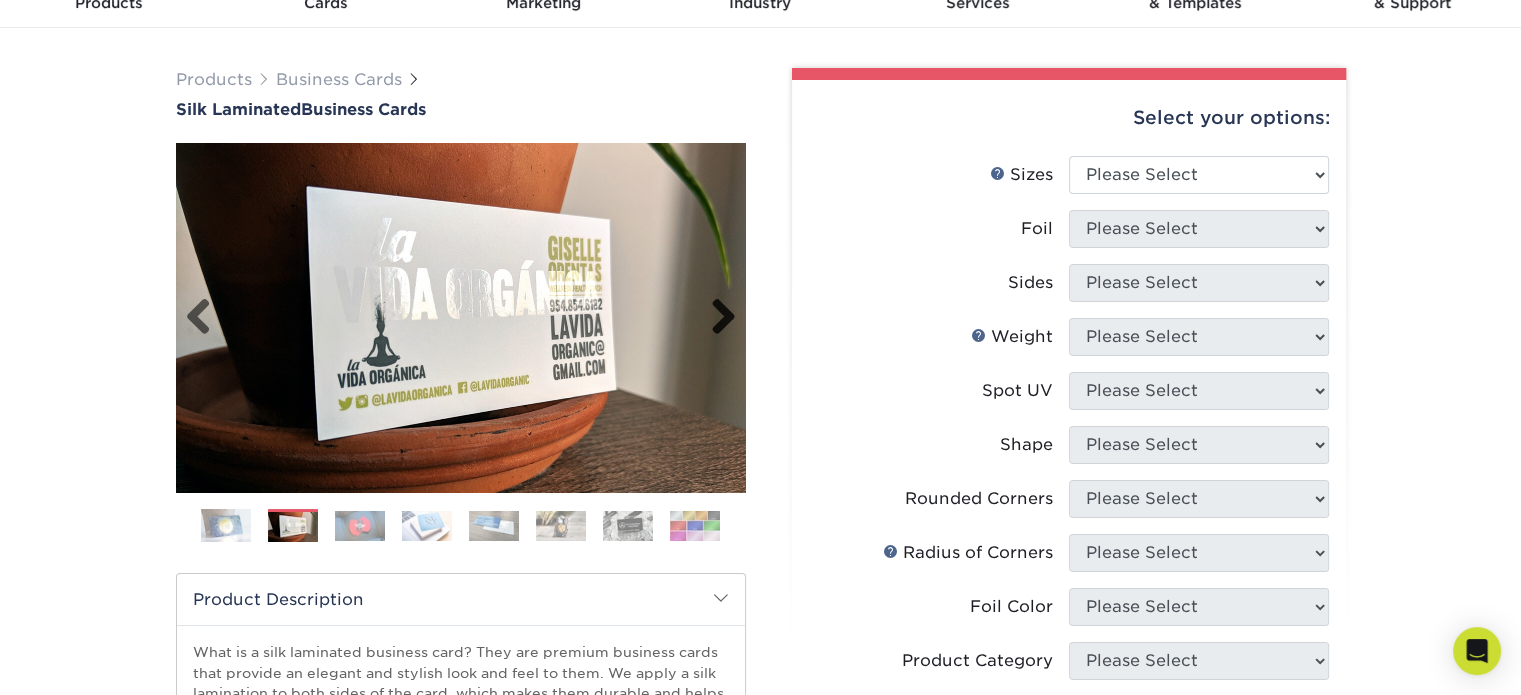 click on "Next" at bounding box center [716, 318] 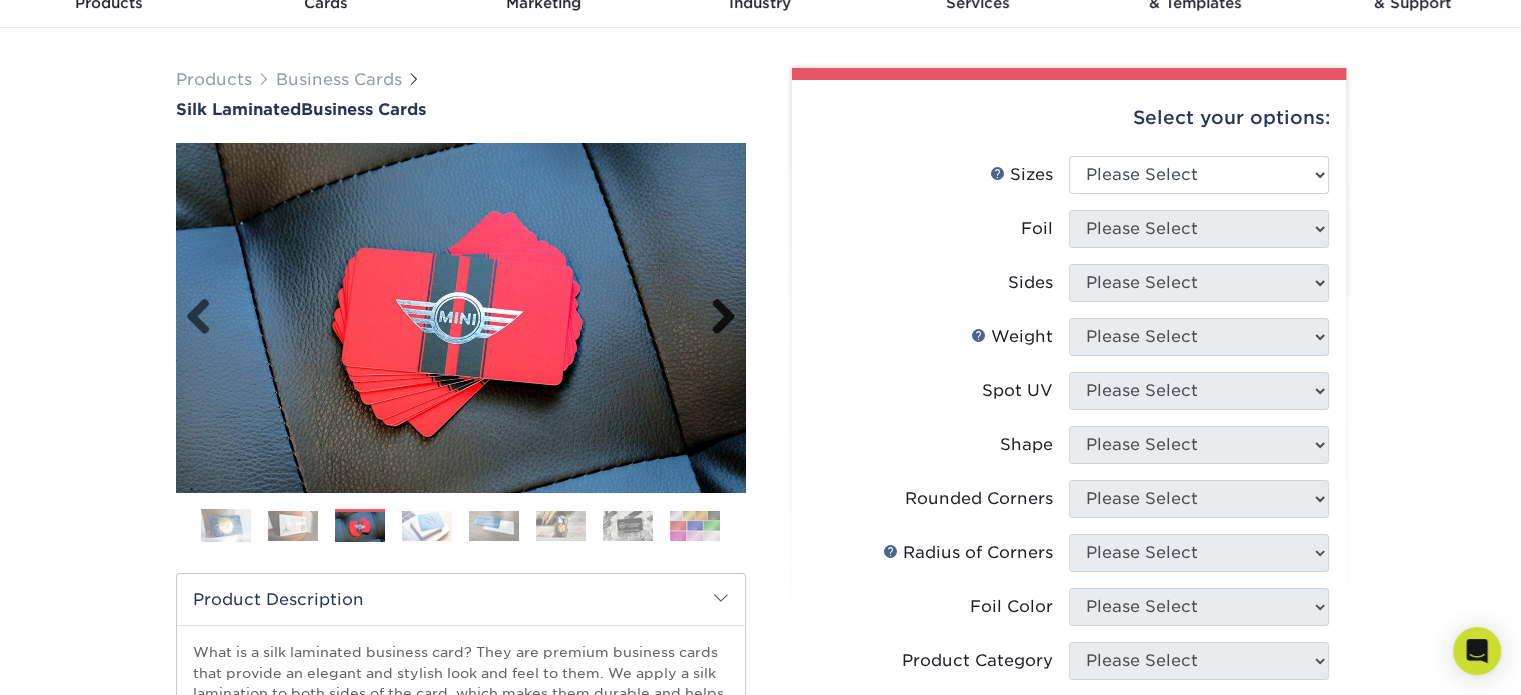 click on "Next" at bounding box center (716, 318) 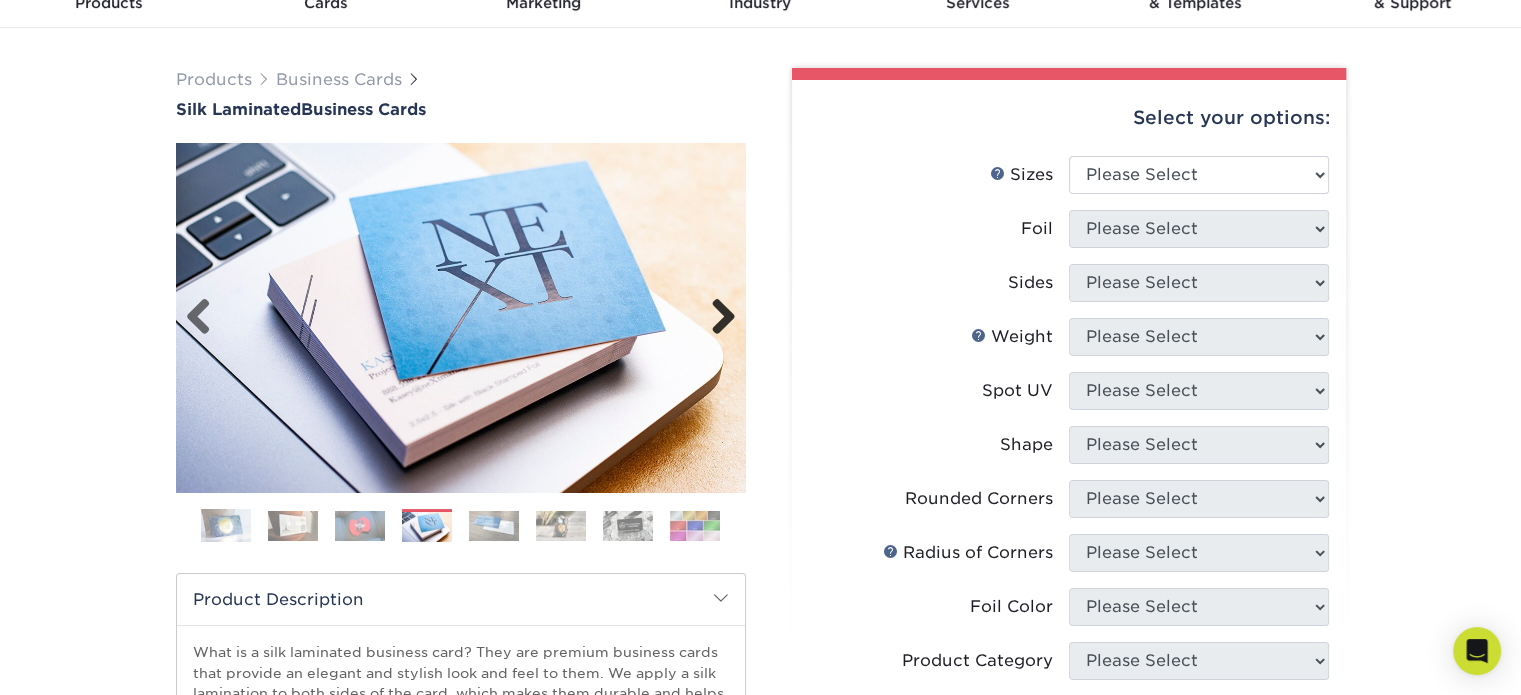 click on "Next" at bounding box center [716, 318] 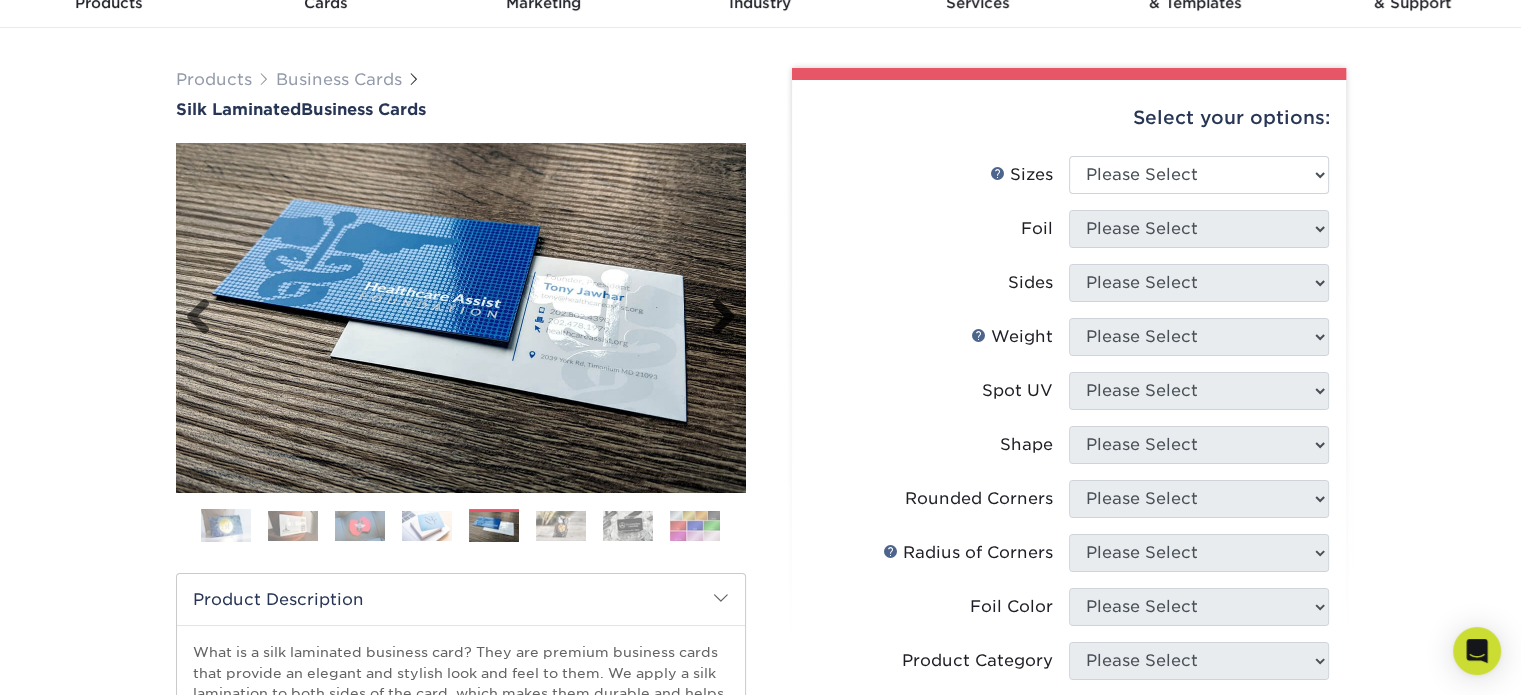 click on "Next" at bounding box center [716, 318] 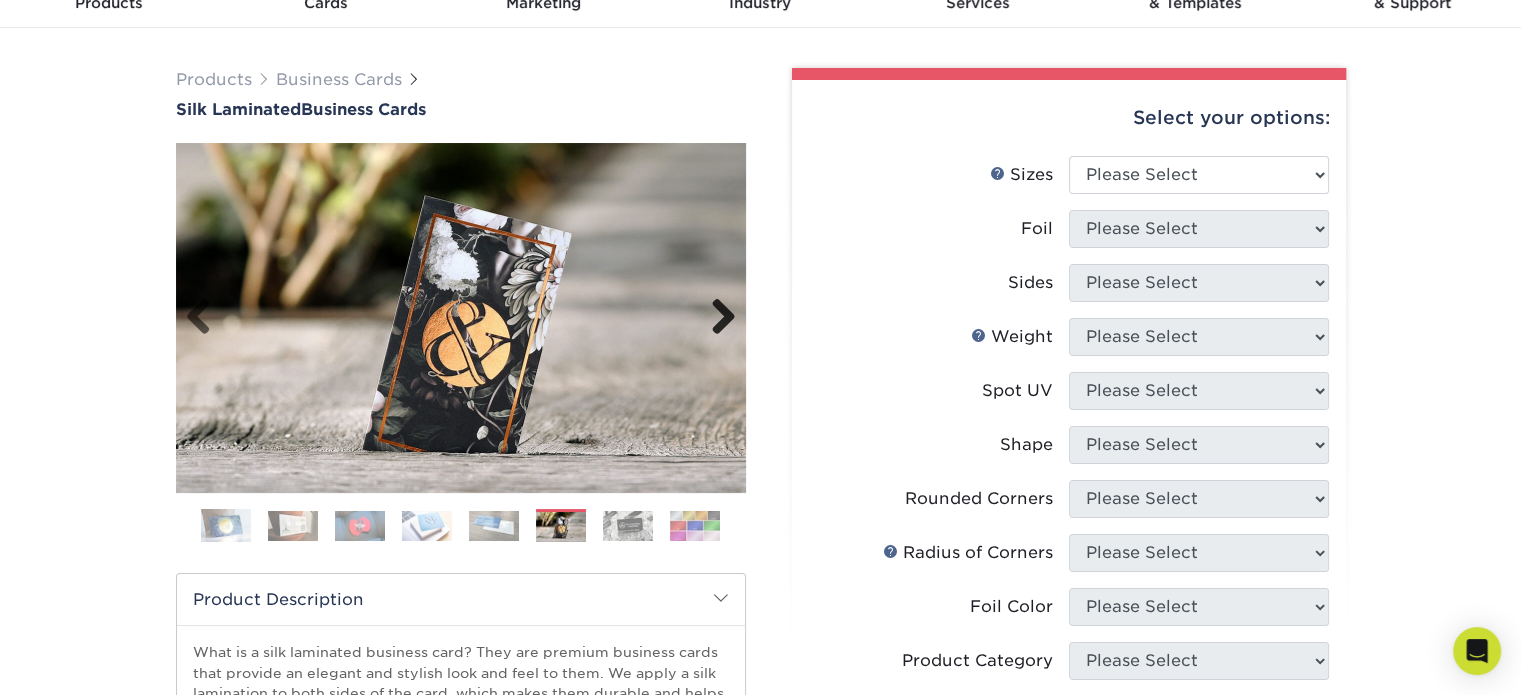 click on "Next" at bounding box center [716, 318] 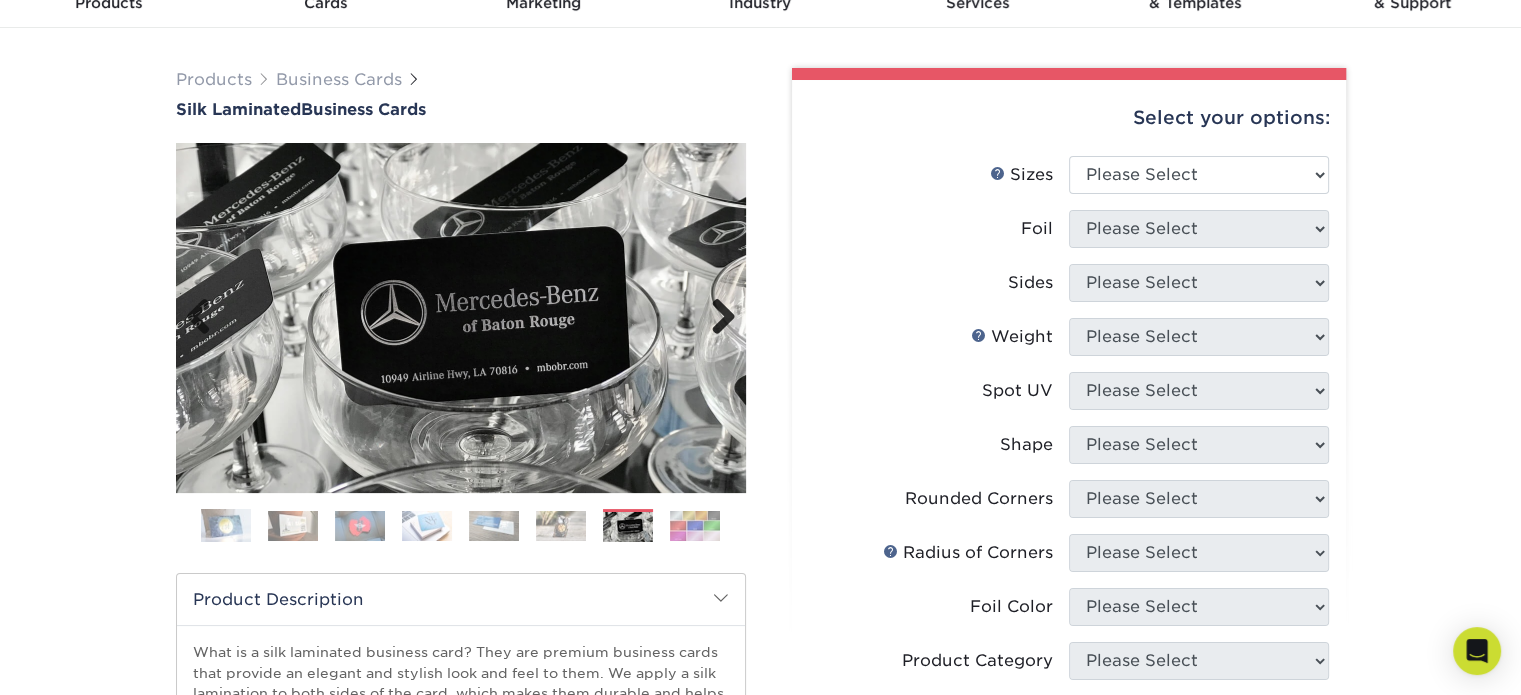click on "Next" at bounding box center (716, 318) 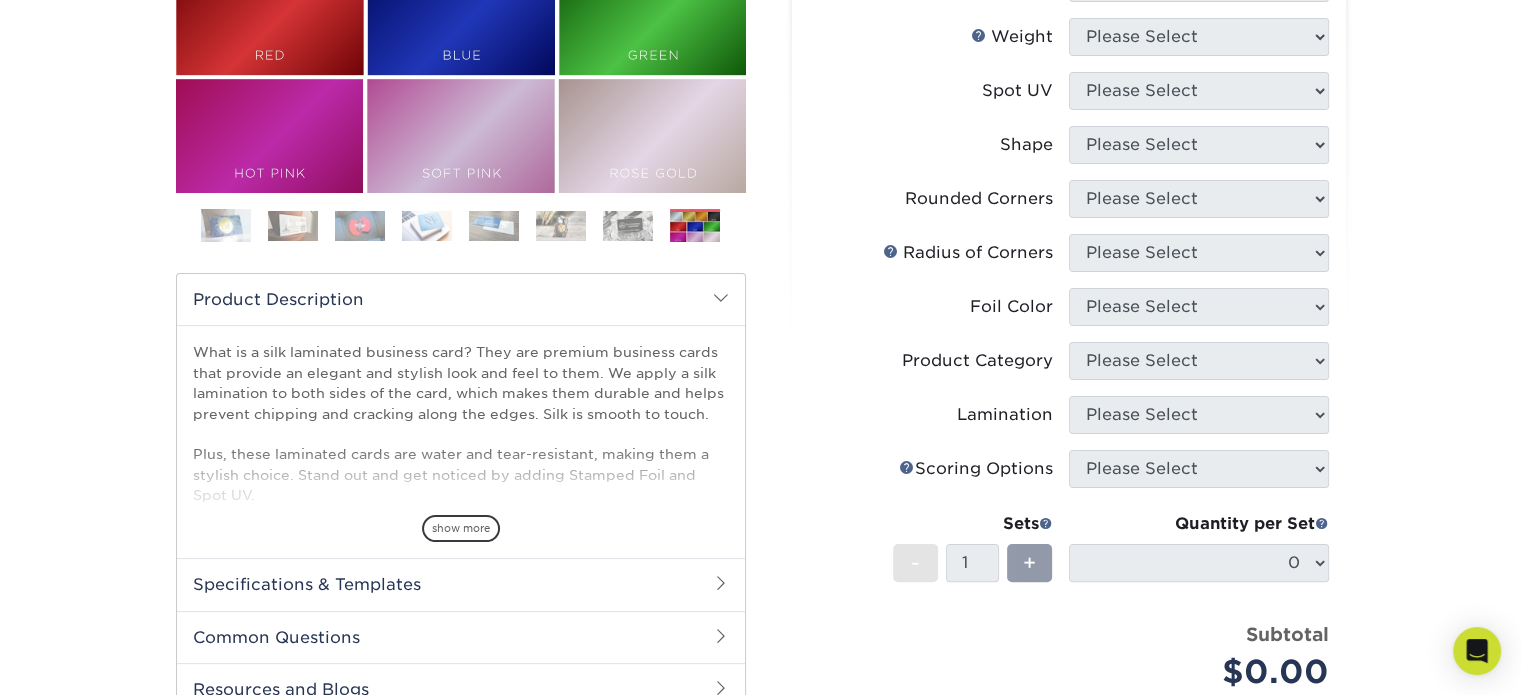 scroll, scrollTop: 0, scrollLeft: 0, axis: both 